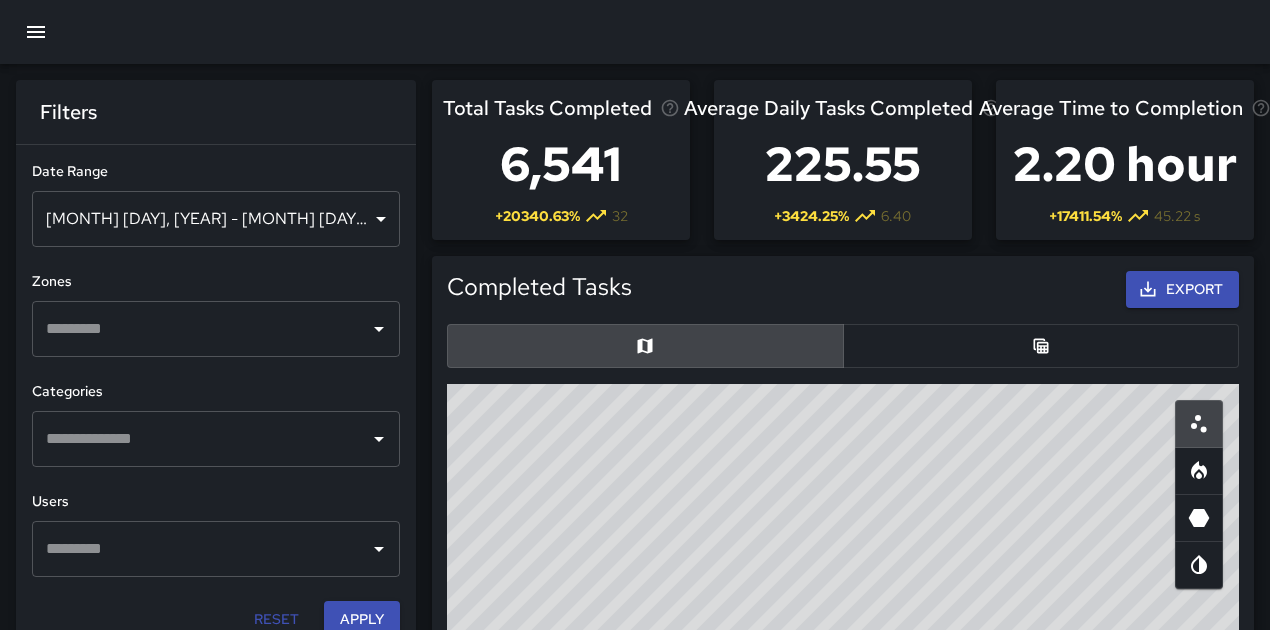 scroll, scrollTop: 1586, scrollLeft: 0, axis: vertical 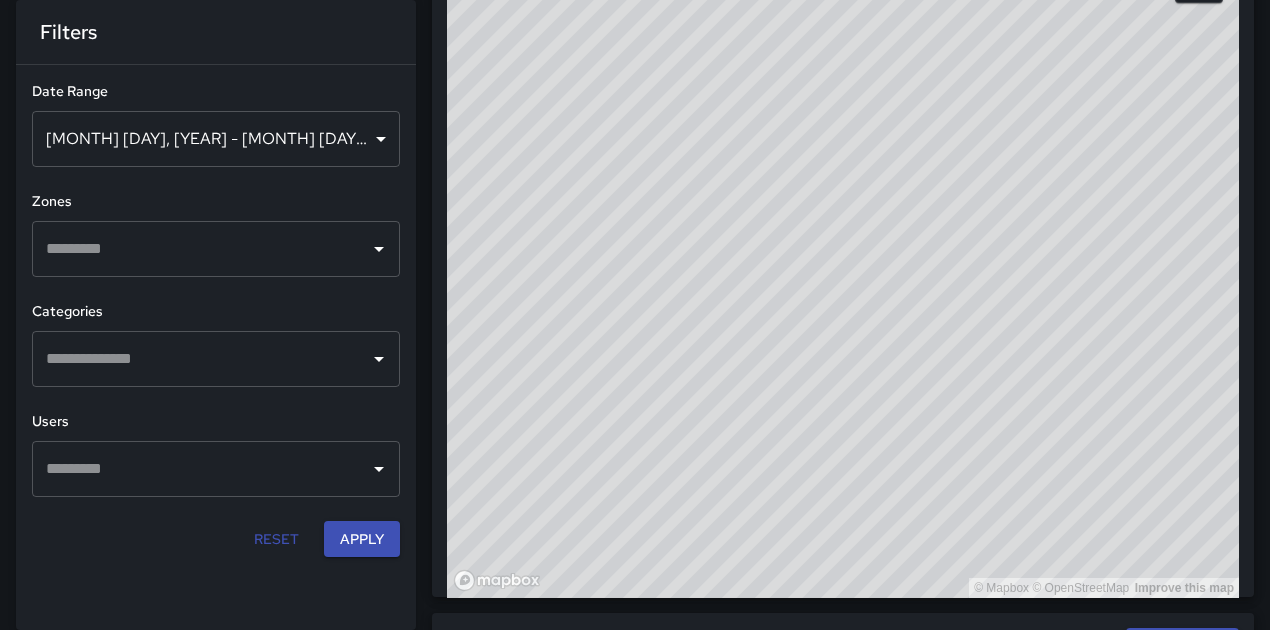 drag, startPoint x: 886, startPoint y: 201, endPoint x: 854, endPoint y: 311, distance: 114.56003 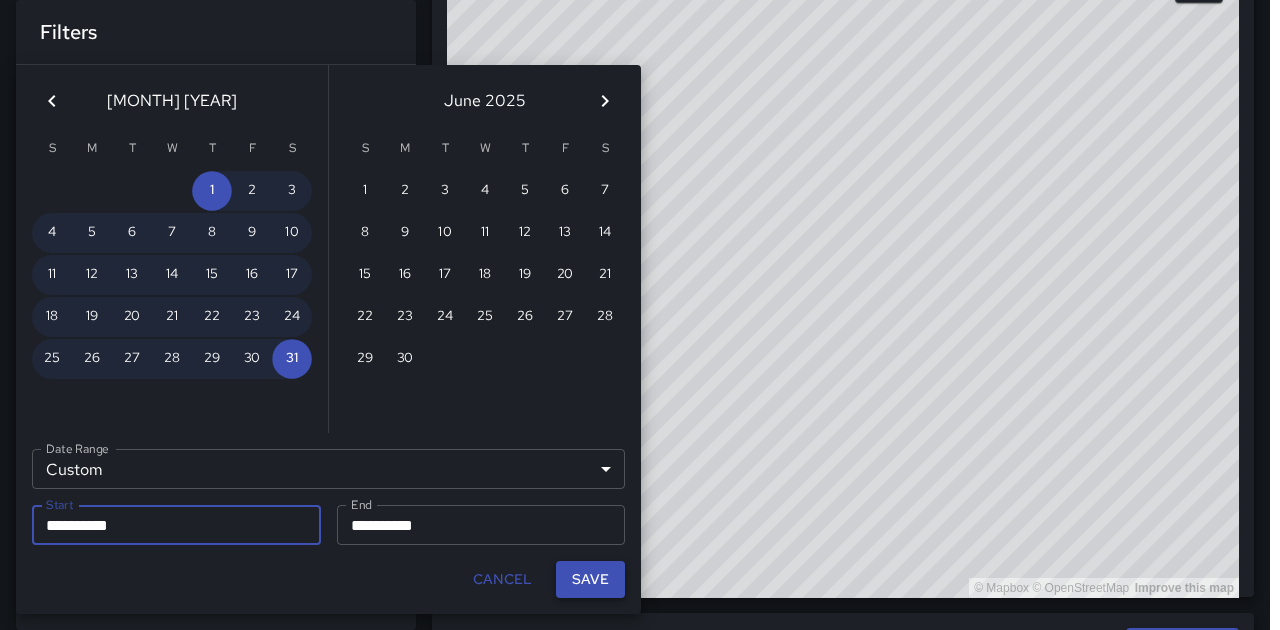 click on "Save" at bounding box center [590, 579] 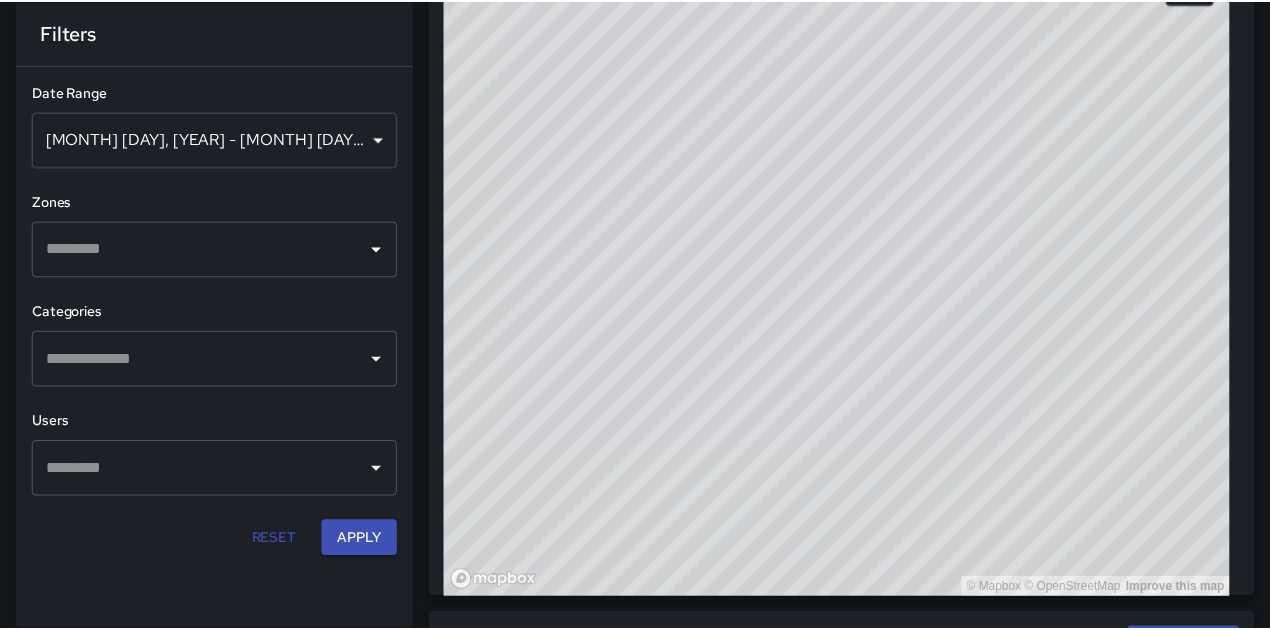 scroll, scrollTop: 11, scrollLeft: 11, axis: both 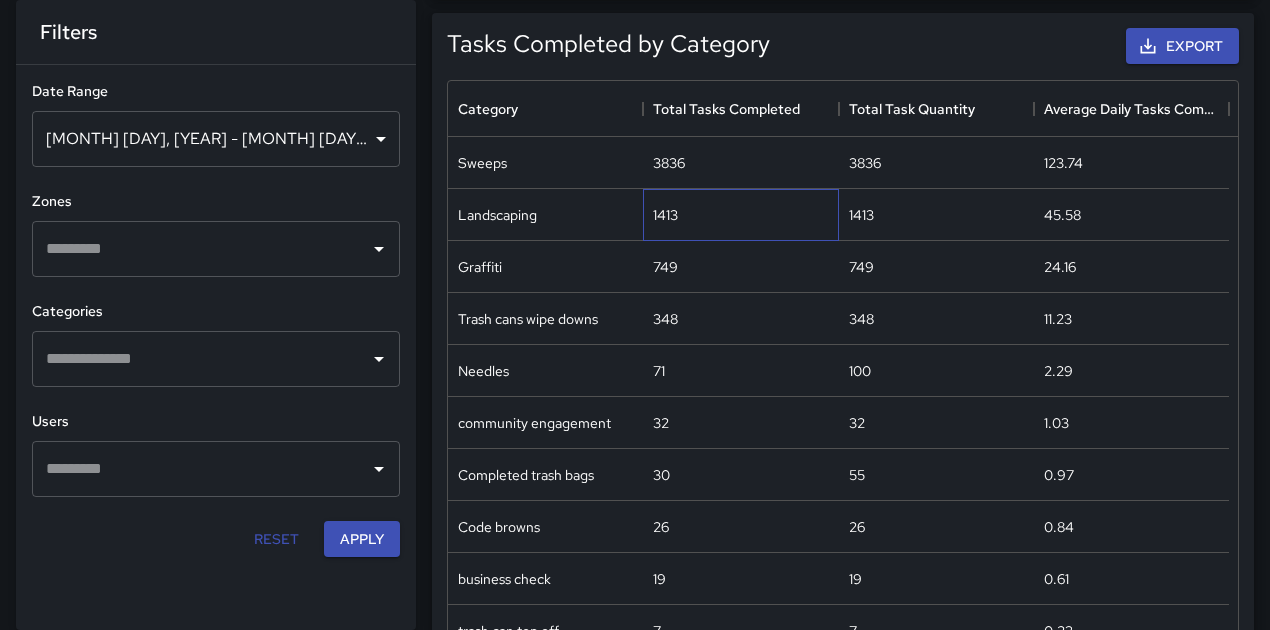 click on "1413" at bounding box center (482, 163) 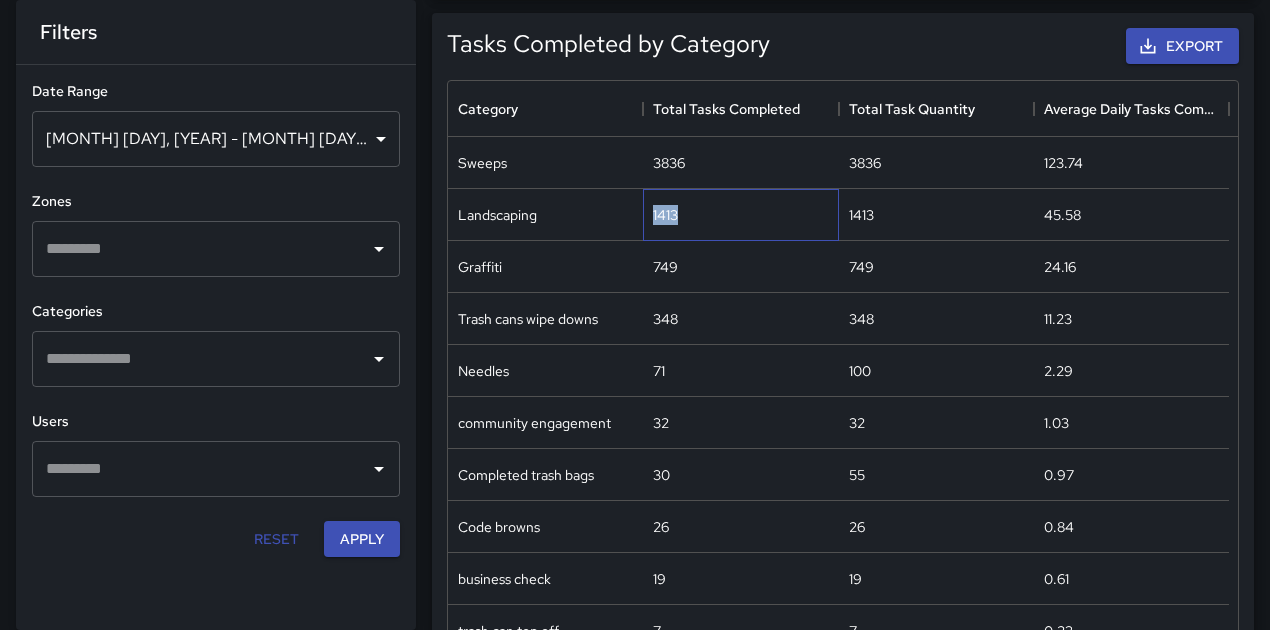 click on "1413" at bounding box center (482, 163) 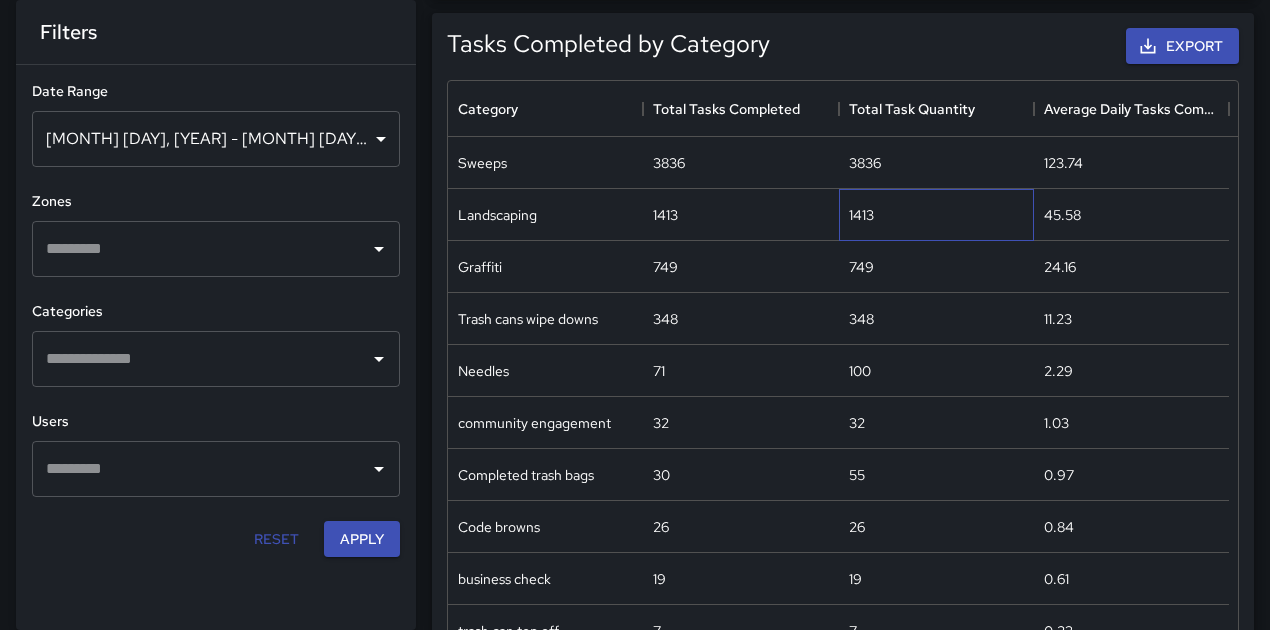 click on "1413" at bounding box center [482, 163] 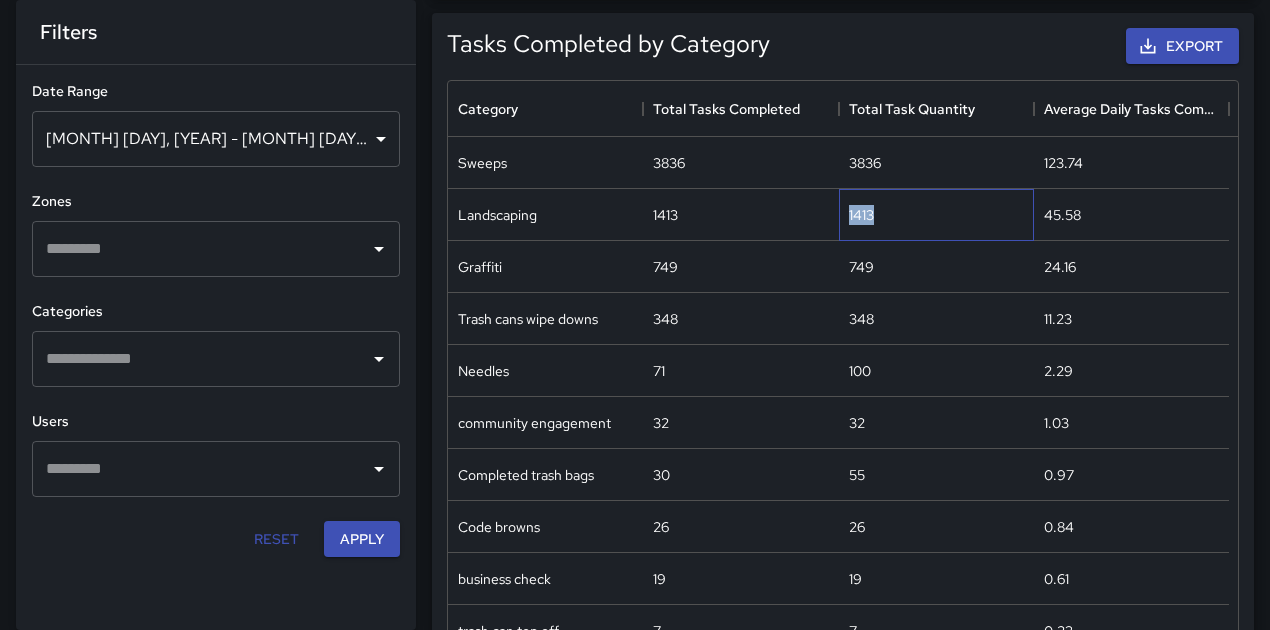click on "1413" at bounding box center (482, 163) 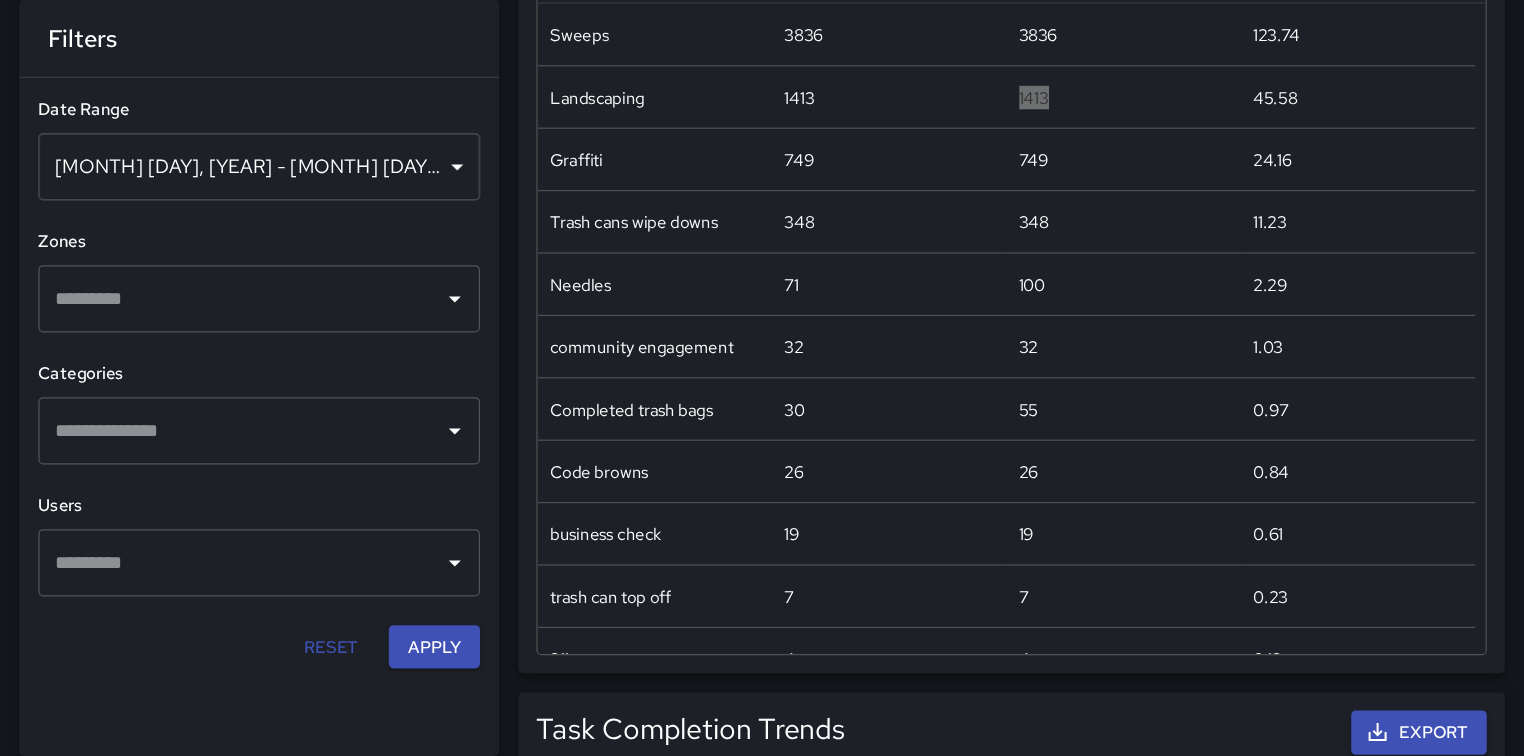 scroll, scrollTop: 1320, scrollLeft: 0, axis: vertical 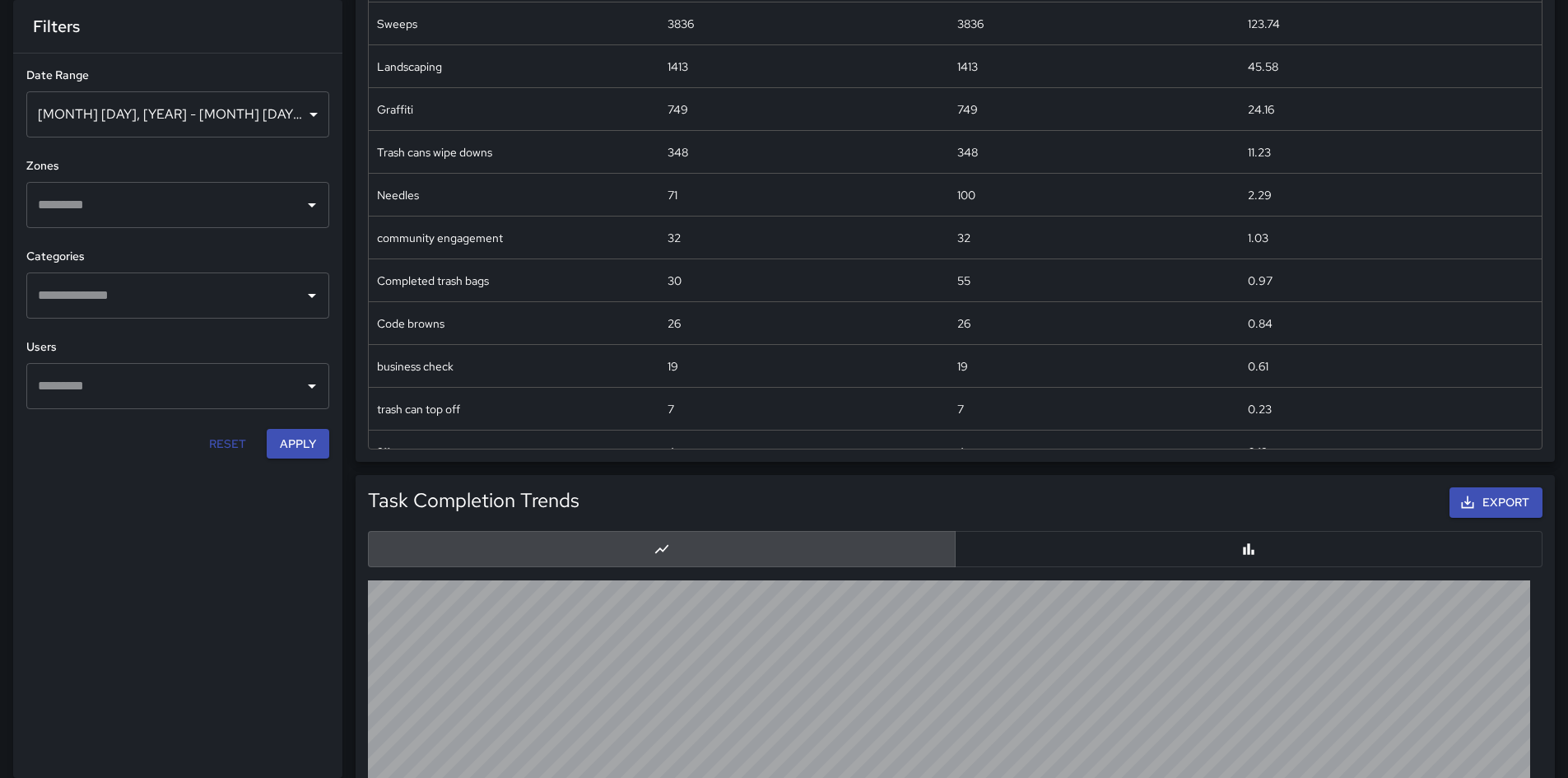 drag, startPoint x: 911, startPoint y: 0, endPoint x: 258, endPoint y: 524, distance: 837.2485 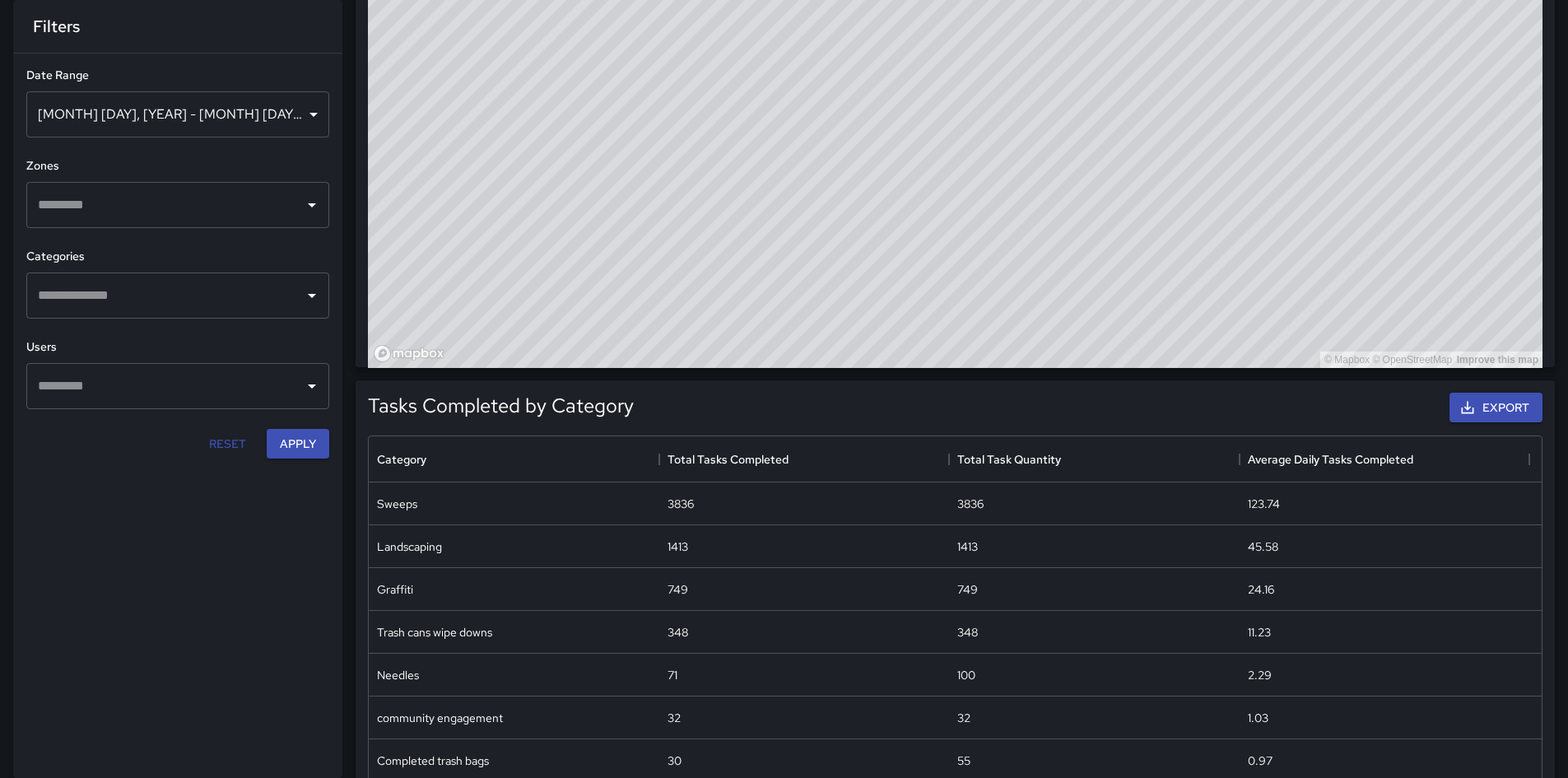 scroll, scrollTop: 593, scrollLeft: 0, axis: vertical 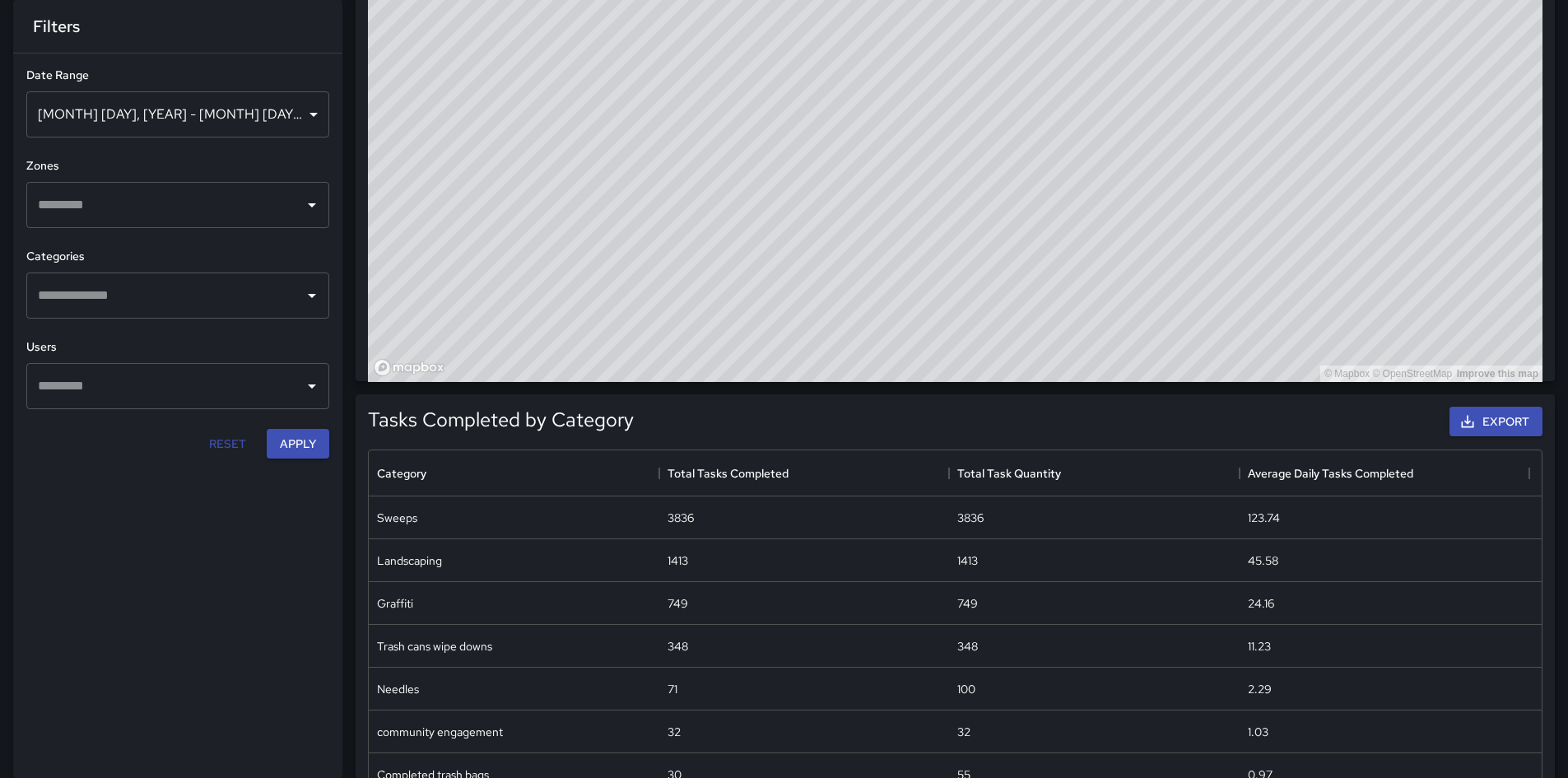 click at bounding box center [165, 296] 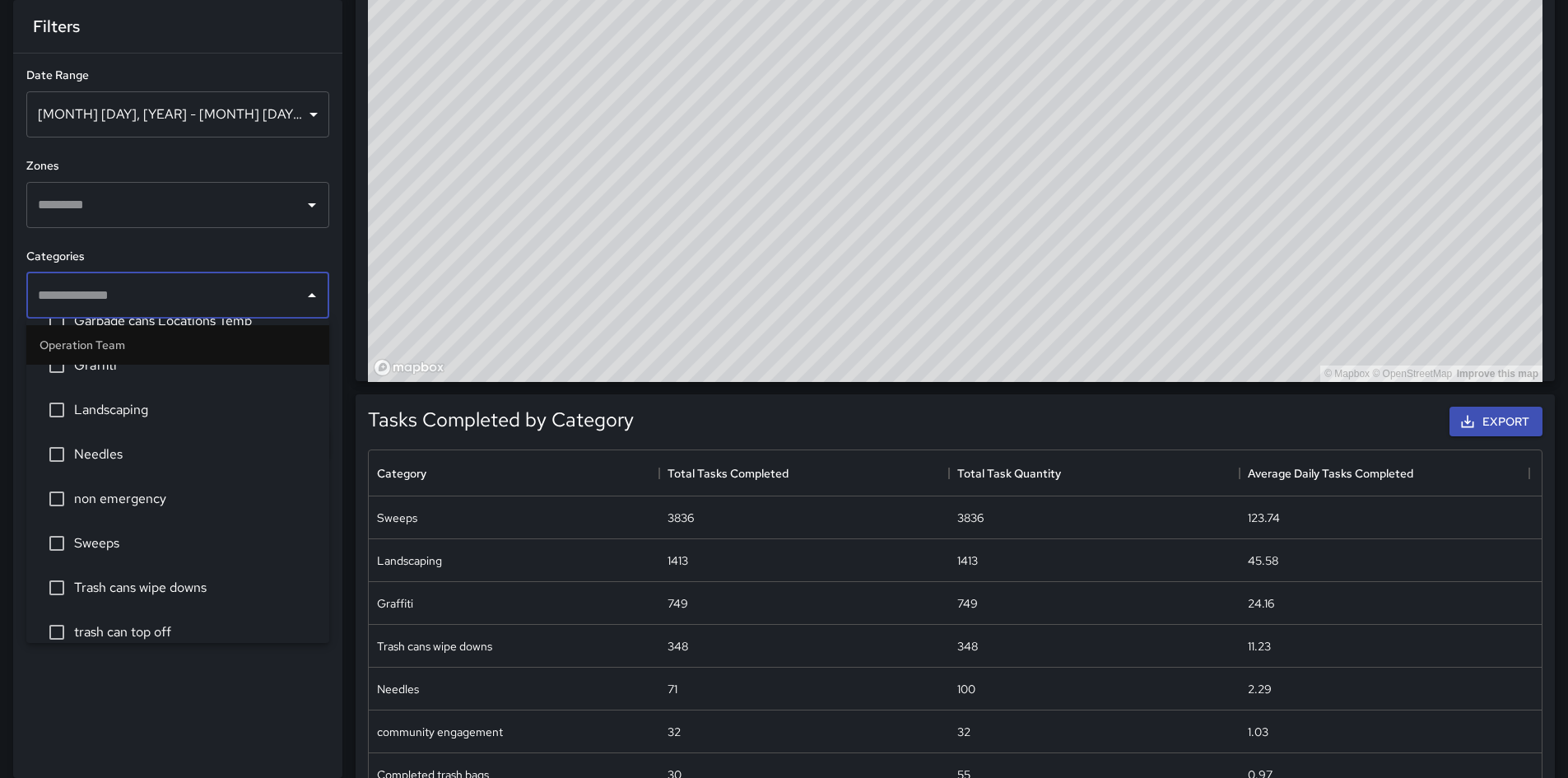 scroll, scrollTop: 484, scrollLeft: 0, axis: vertical 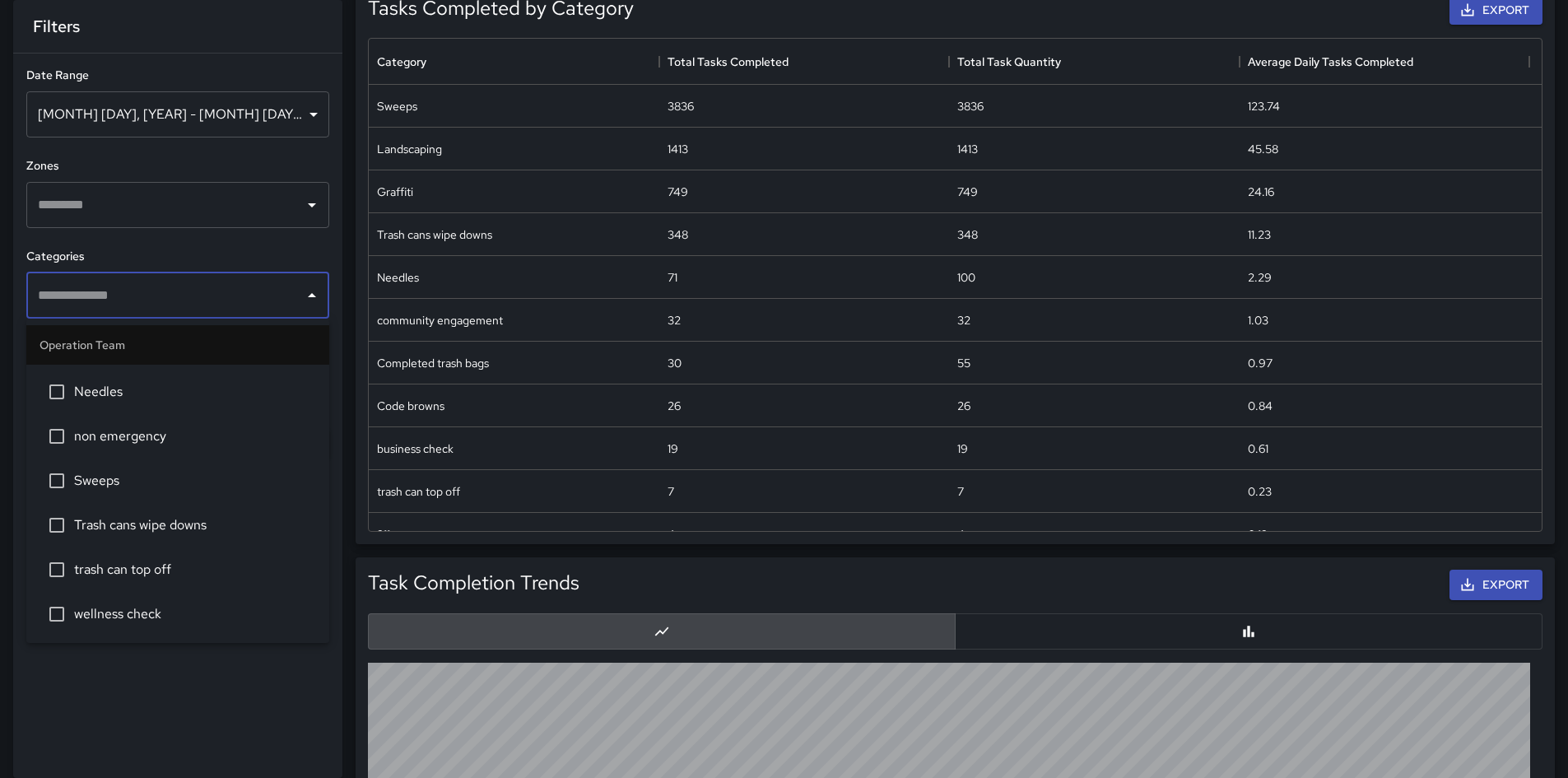 click on "**********" at bounding box center (178, 389) 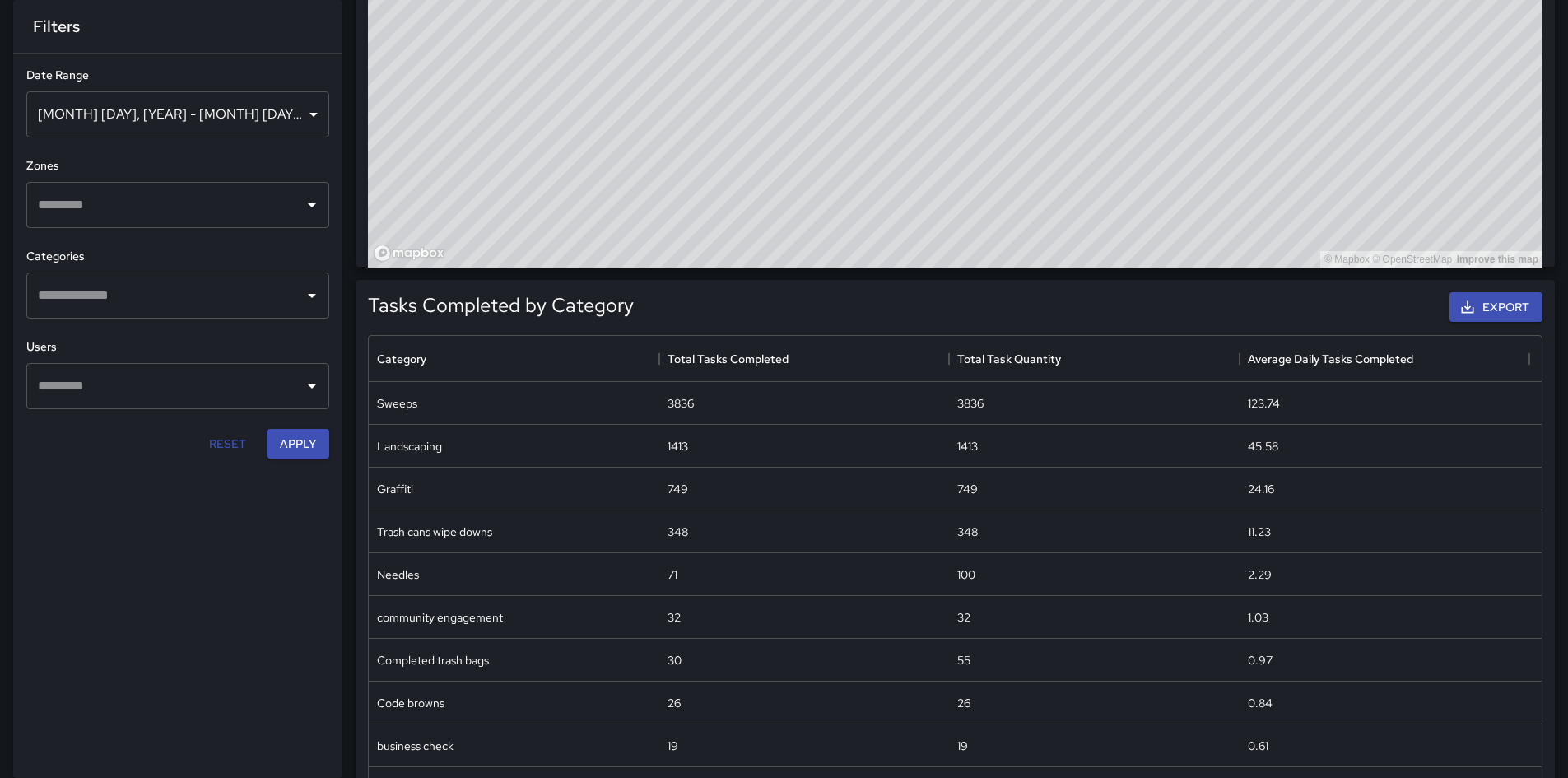 scroll, scrollTop: 593, scrollLeft: 0, axis: vertical 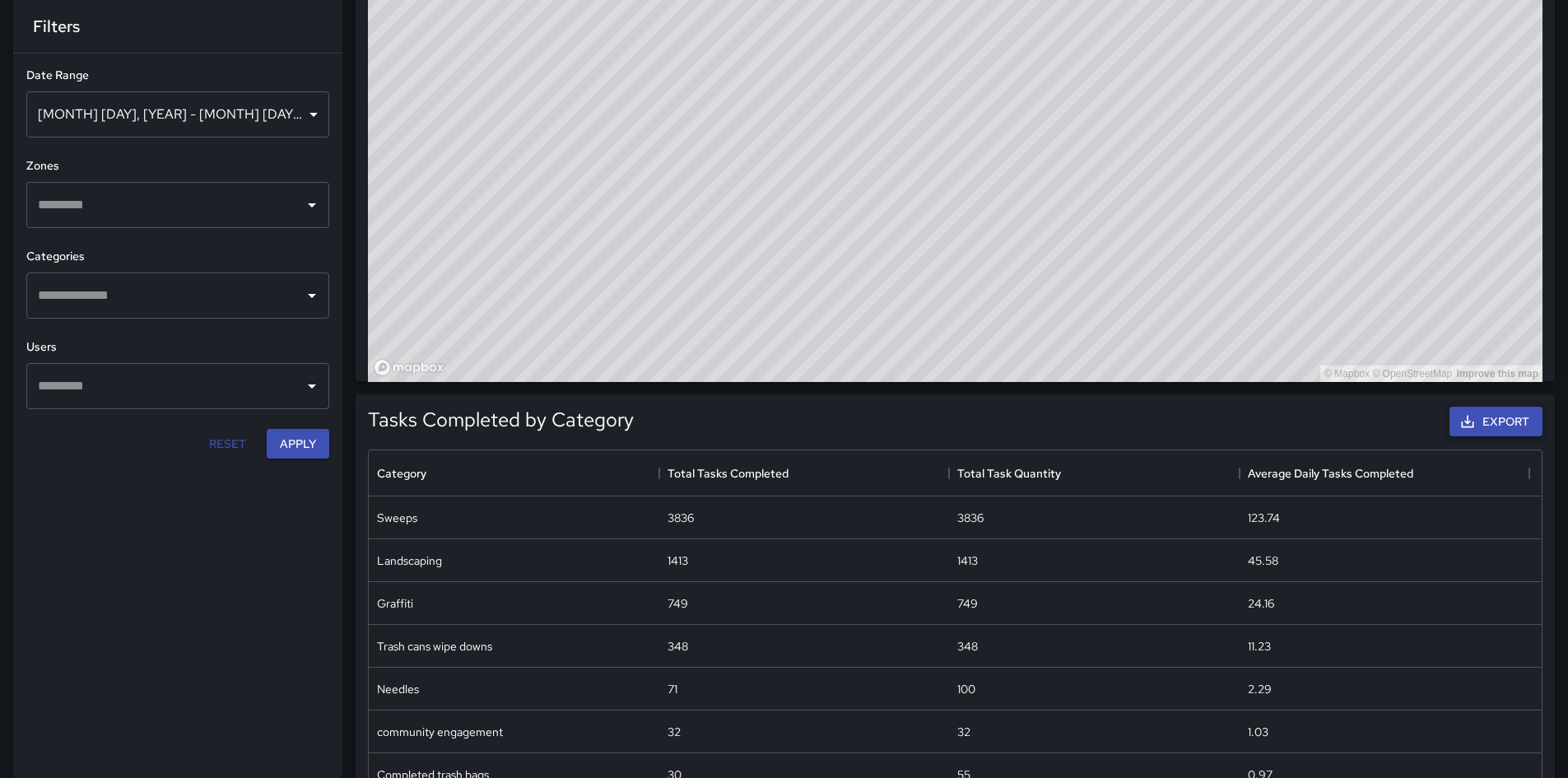 click on "Export" at bounding box center (1496, 422) 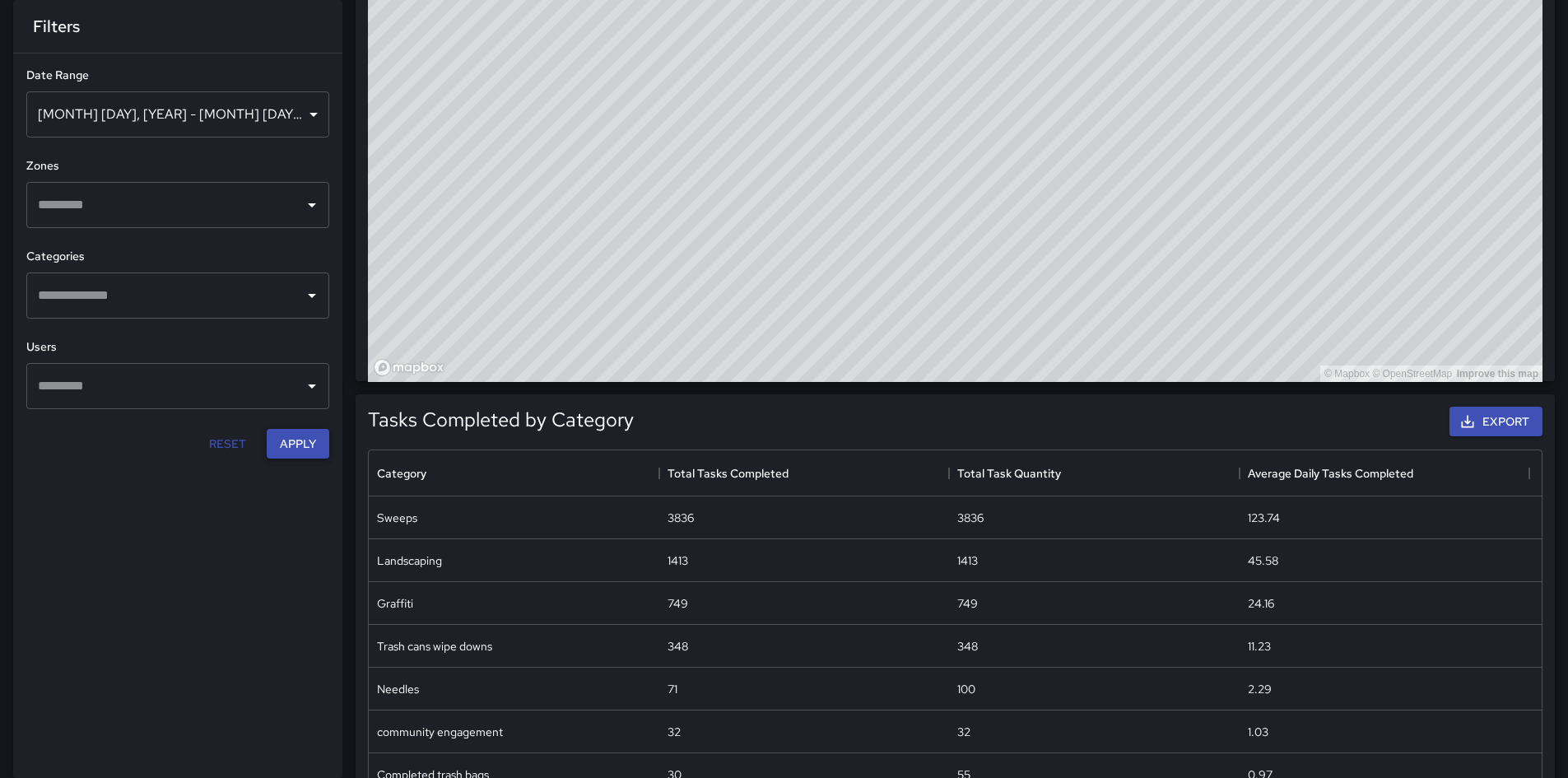click on "Apply" at bounding box center [298, 444] 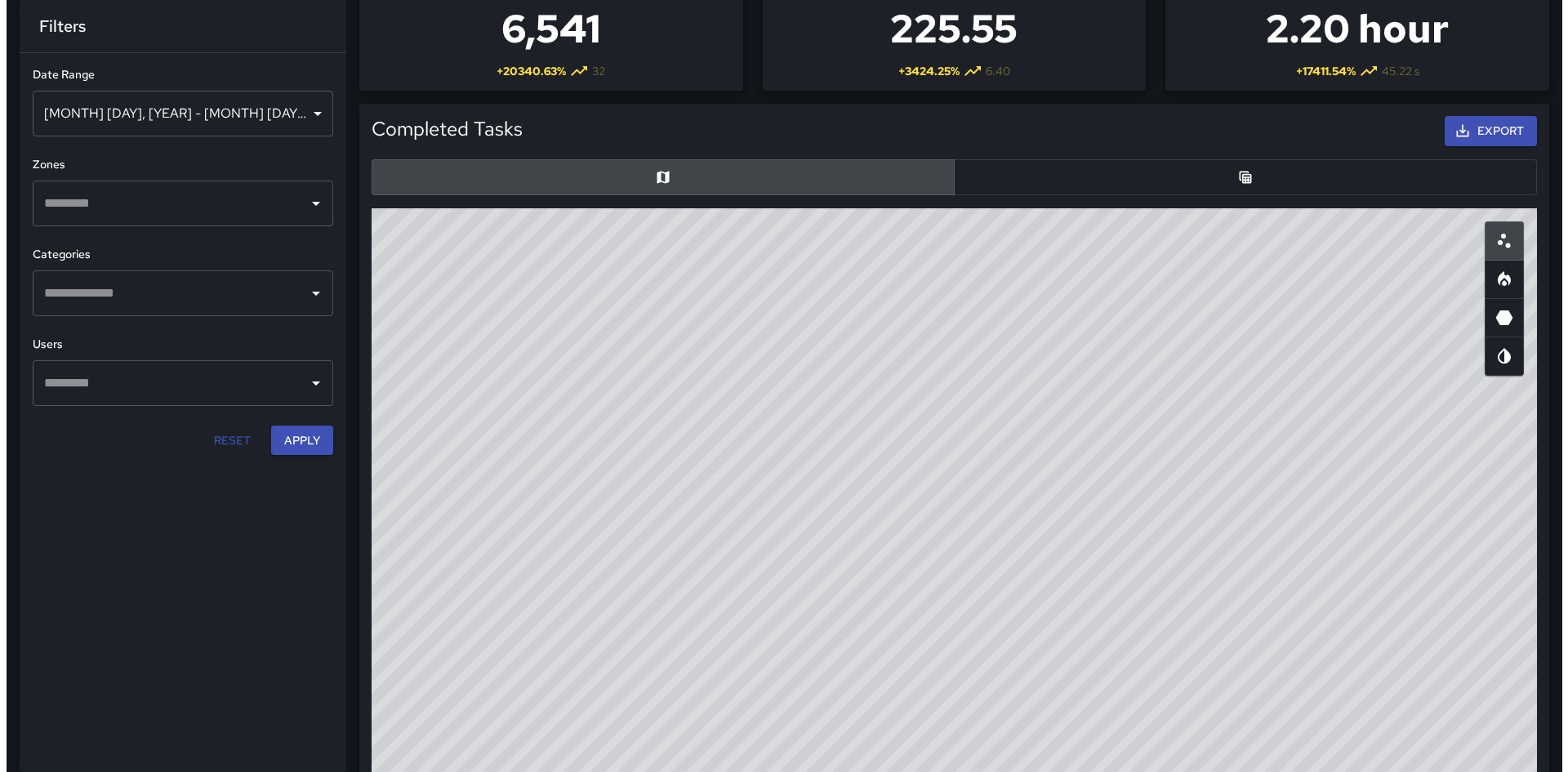 scroll, scrollTop: 0, scrollLeft: 0, axis: both 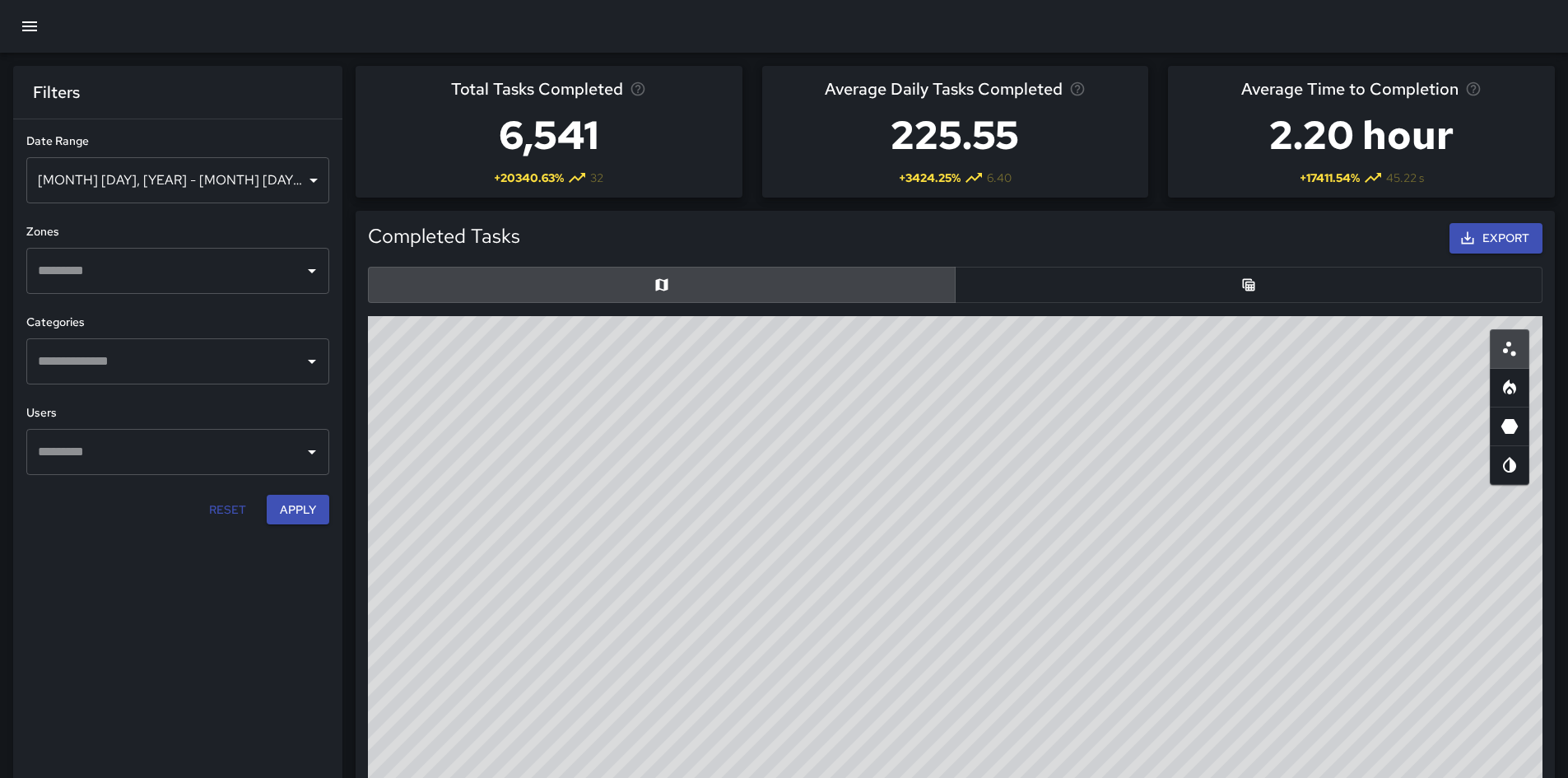 click at bounding box center [30, 26] 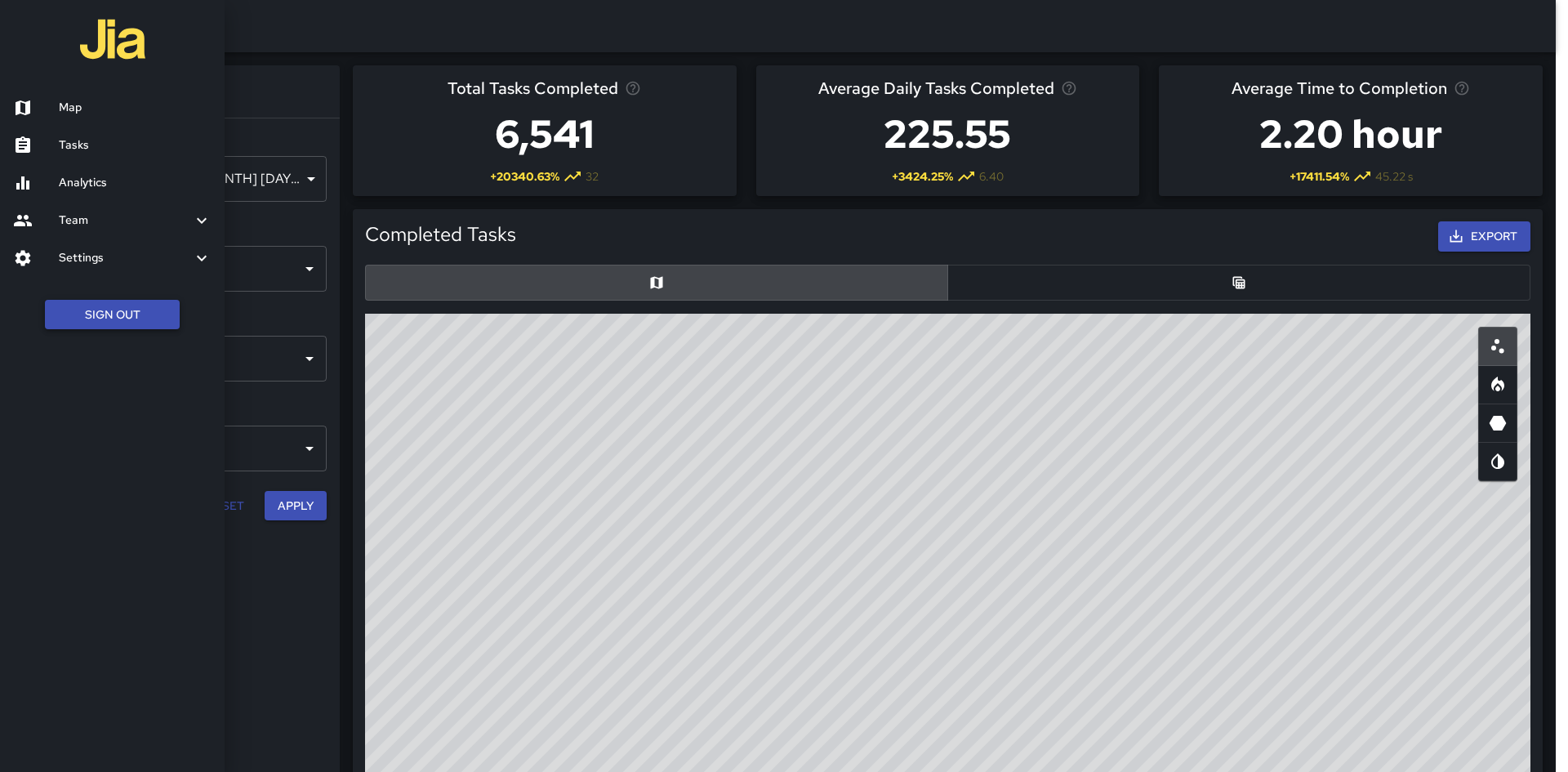 click on "Sign Out" at bounding box center [112, 315] 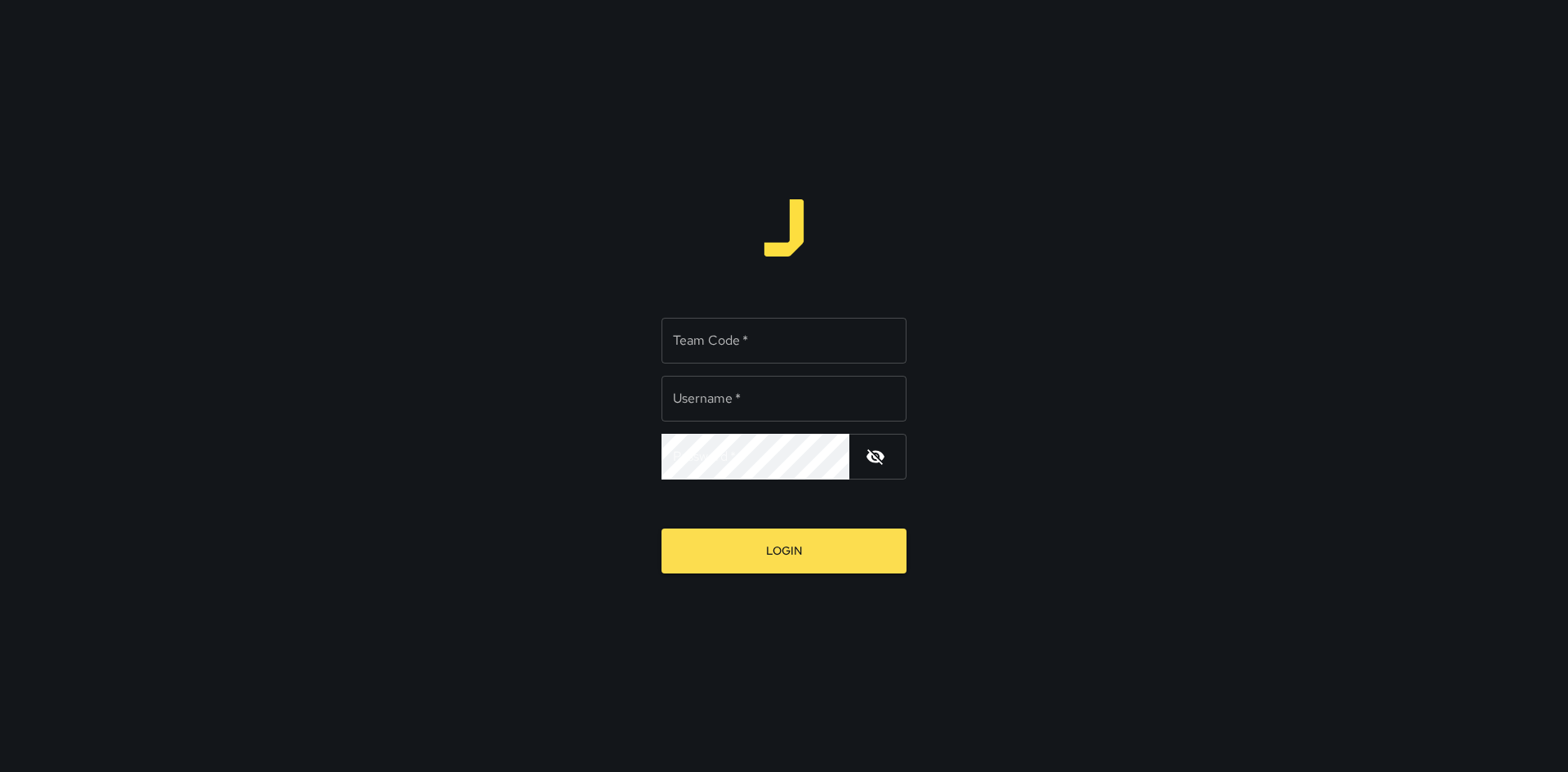type on "**********" 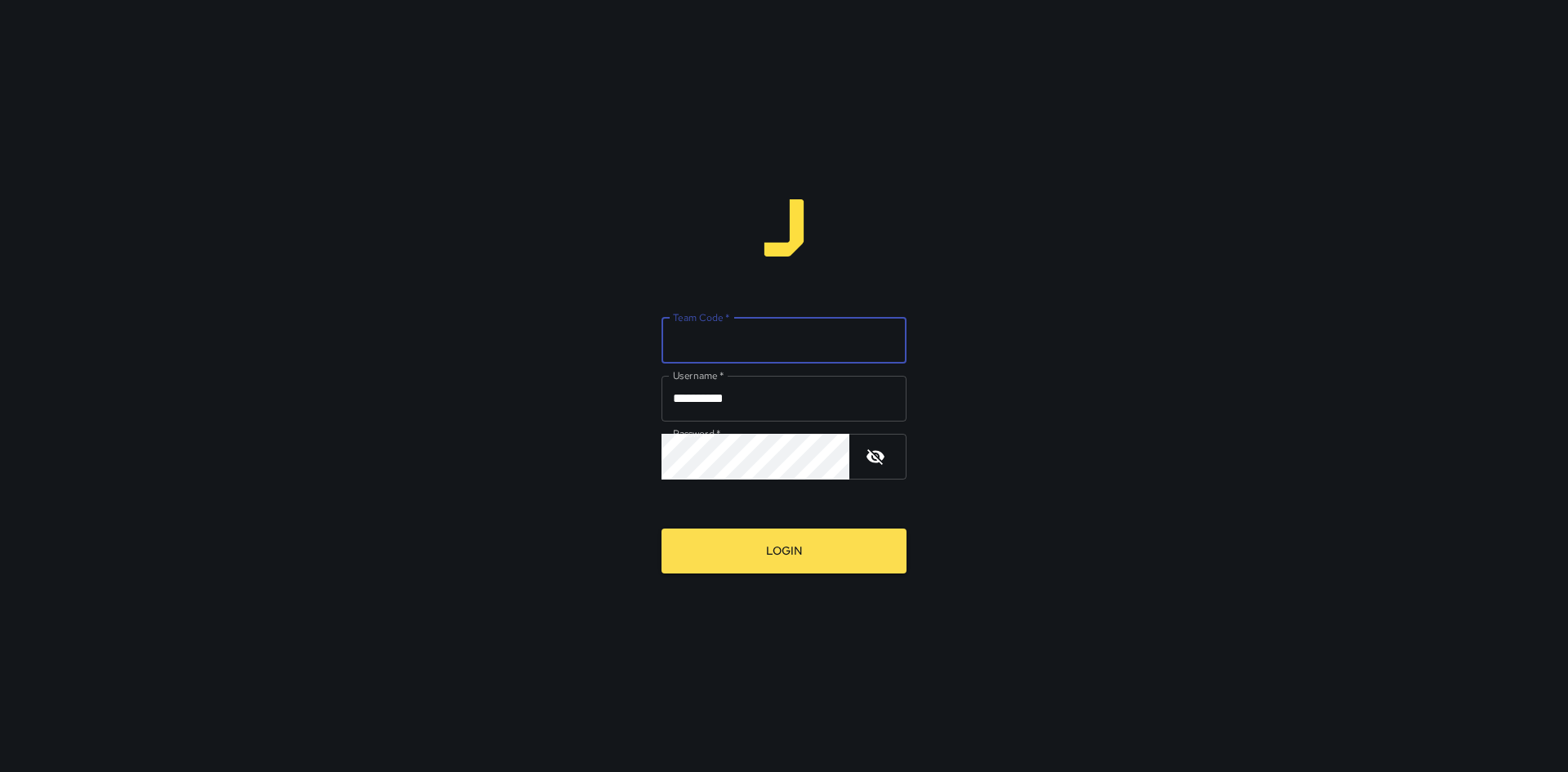 click on "Team Code   *" at bounding box center (784, 341) 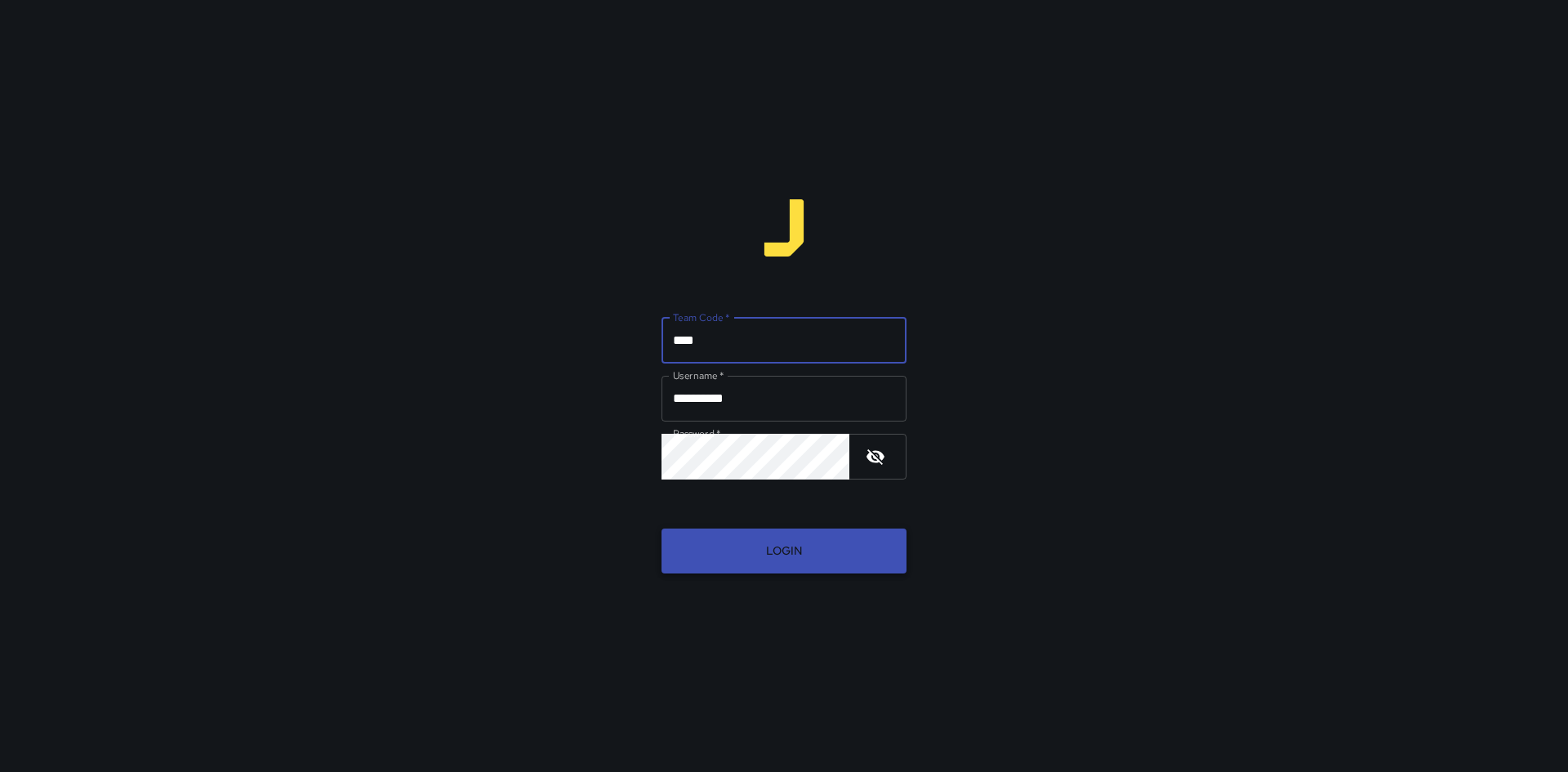 click on "Login" at bounding box center [784, 551] 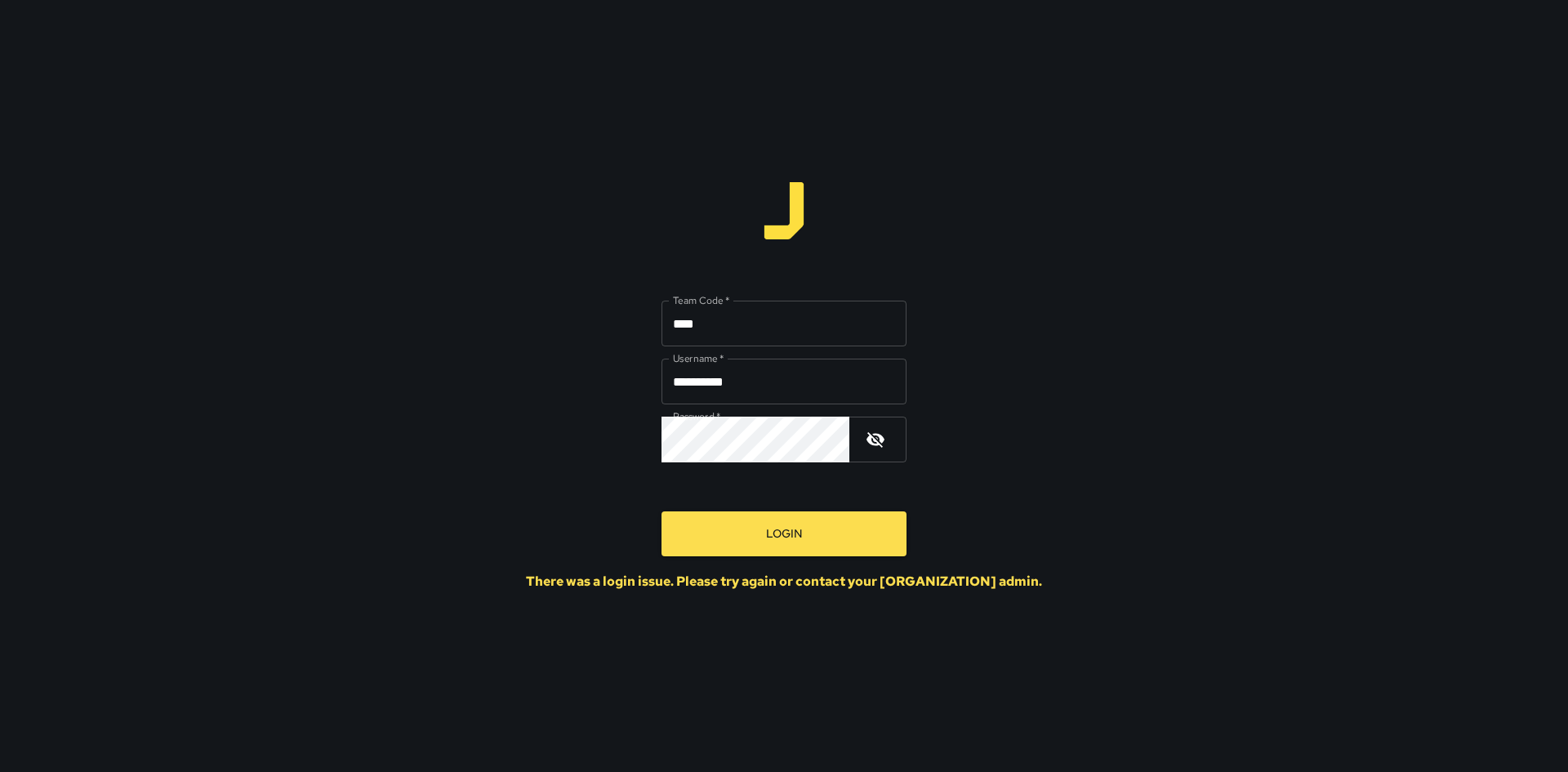 click on "****" at bounding box center [784, 324] 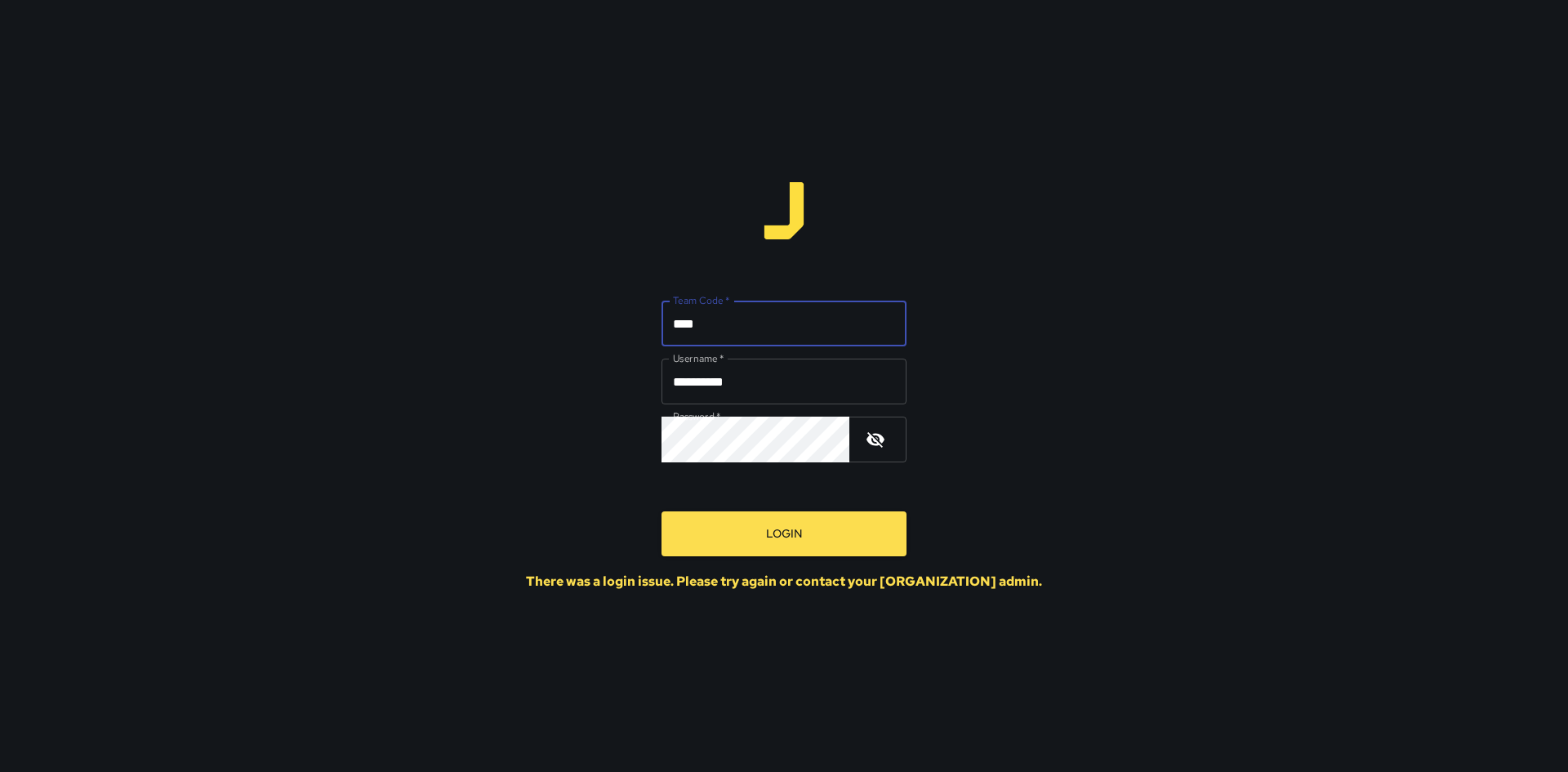 click on "****" at bounding box center (784, 324) 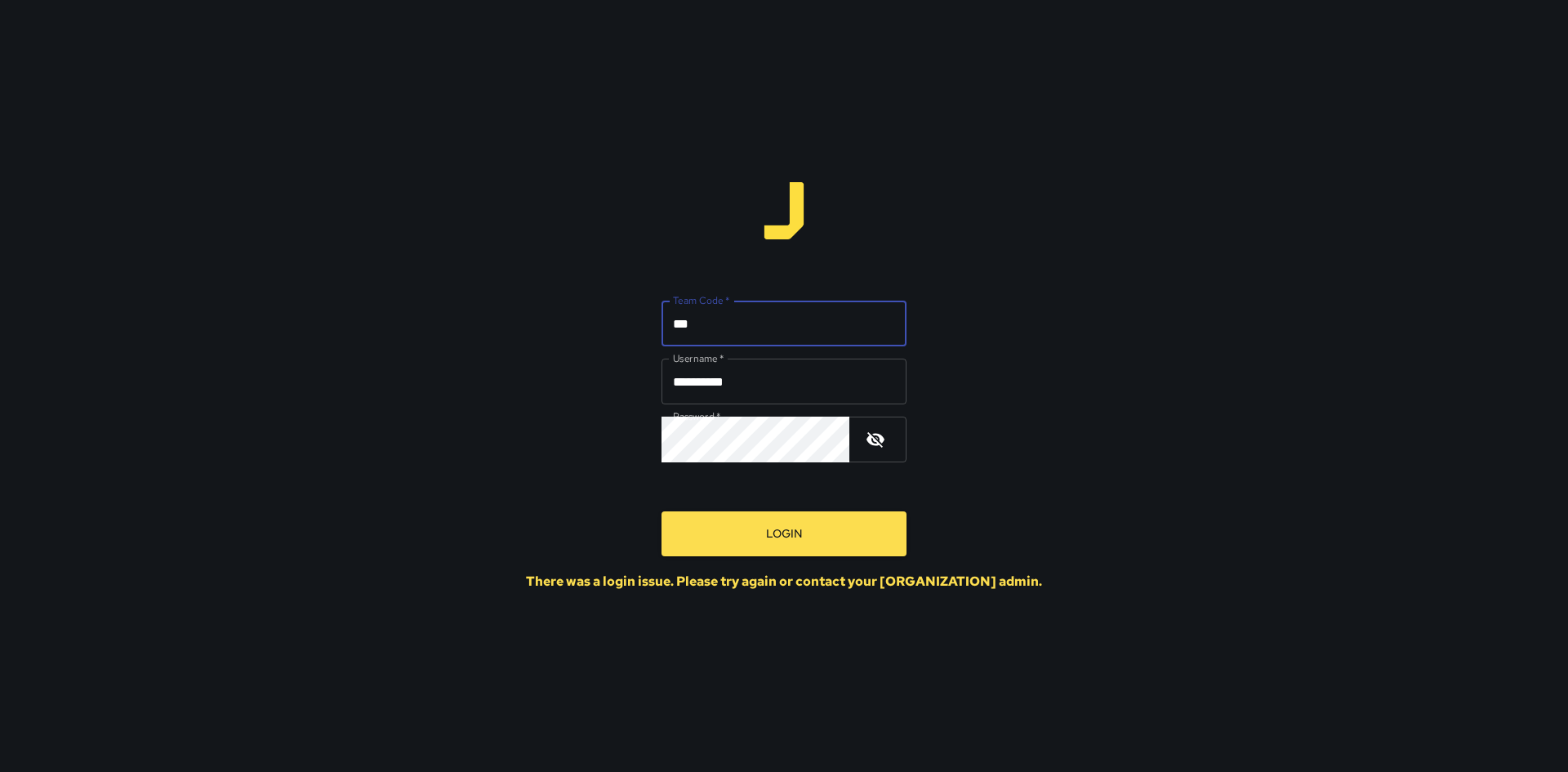 click on "Login" at bounding box center (784, 533) 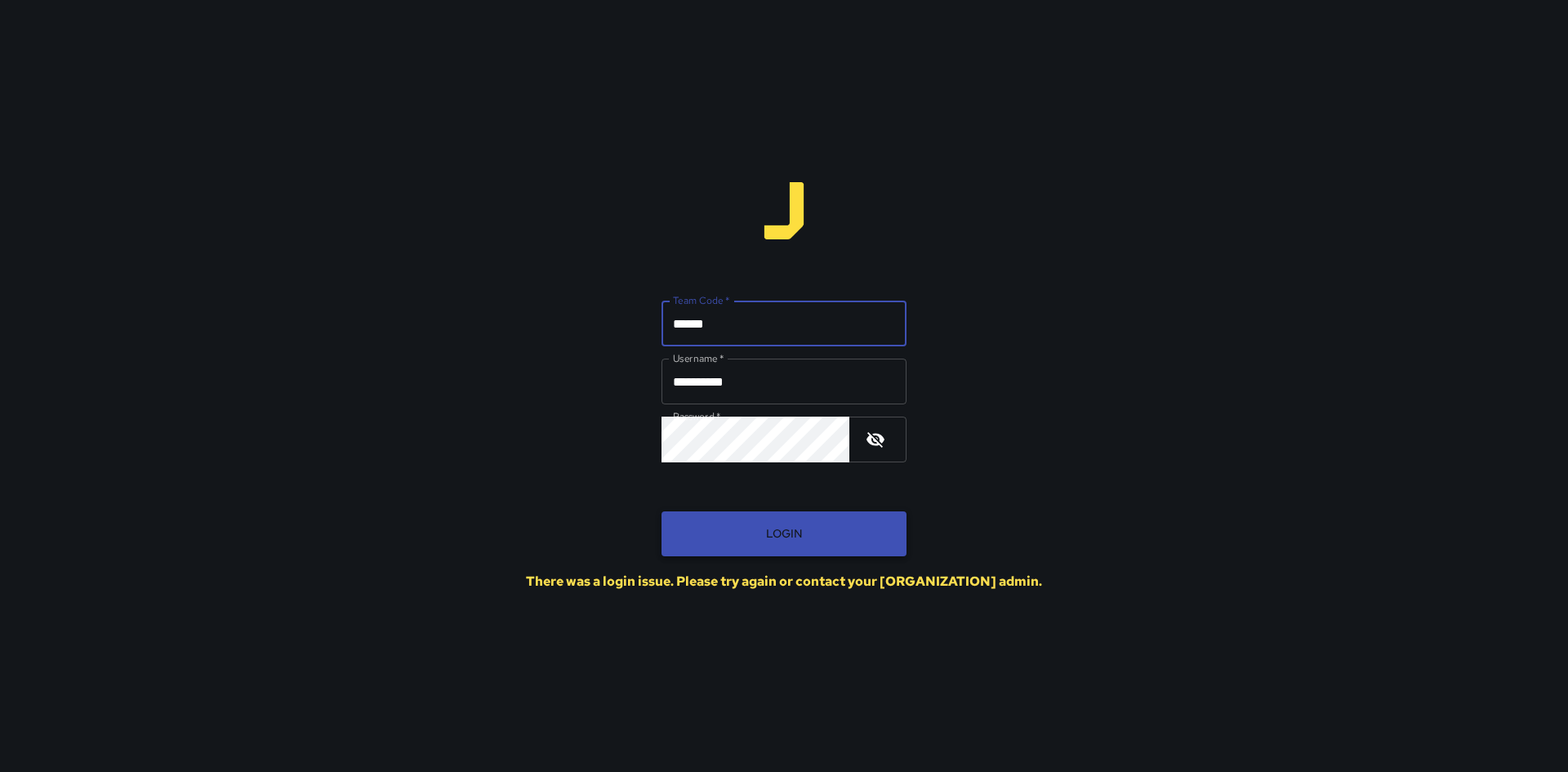 click on "Login" at bounding box center (784, 533) 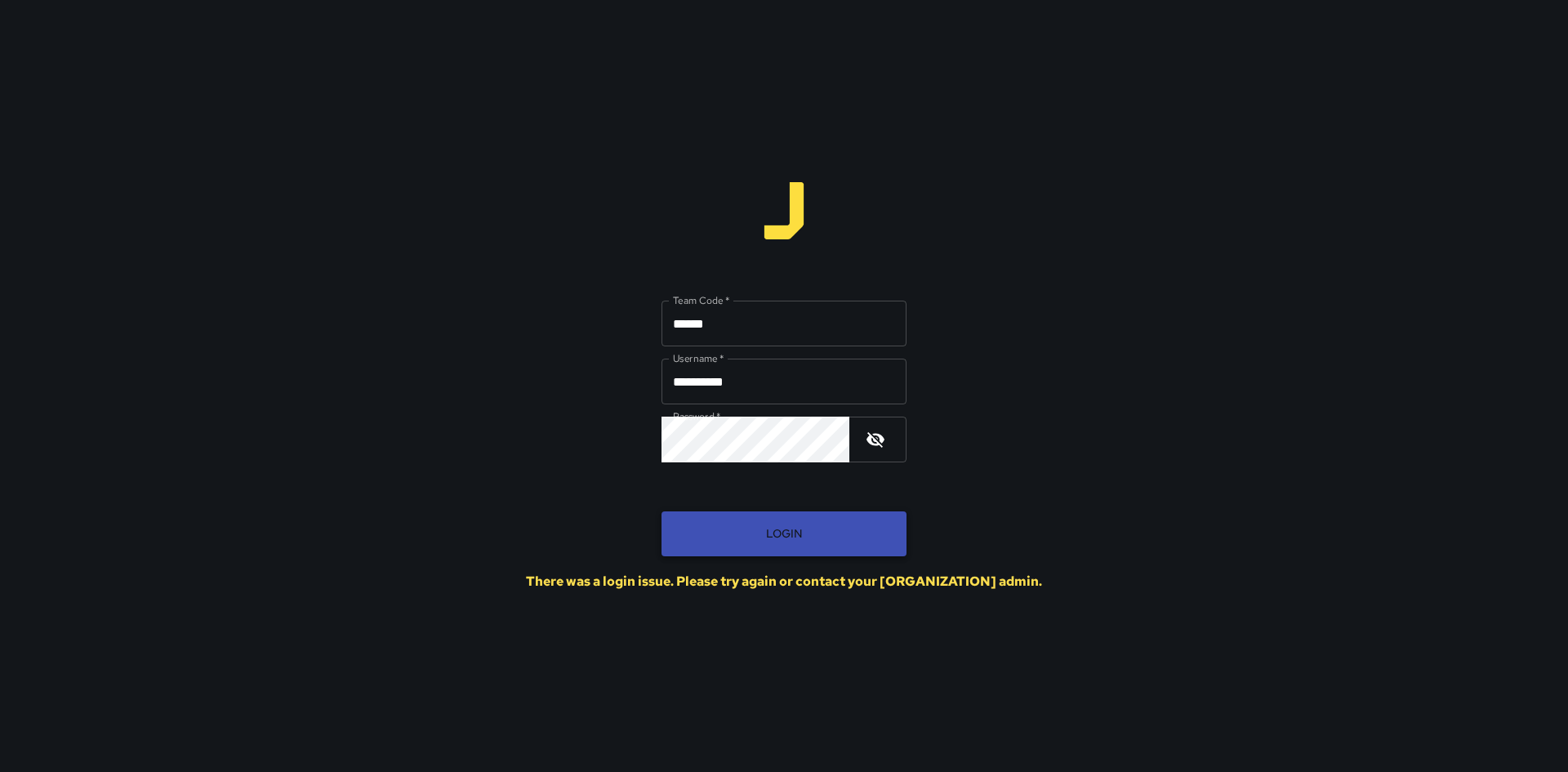click on "Login" at bounding box center (784, 533) 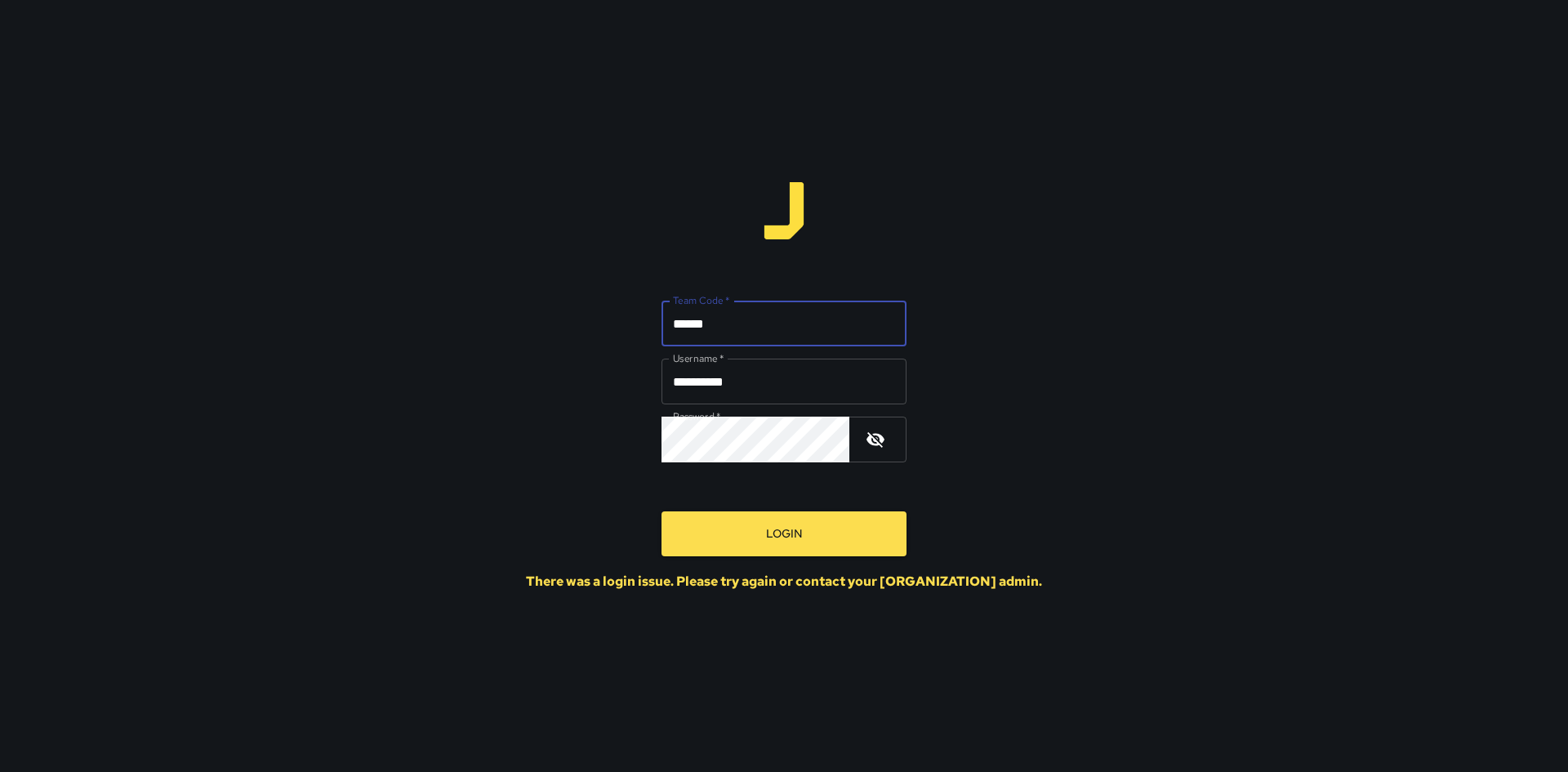 click on "******" at bounding box center [784, 324] 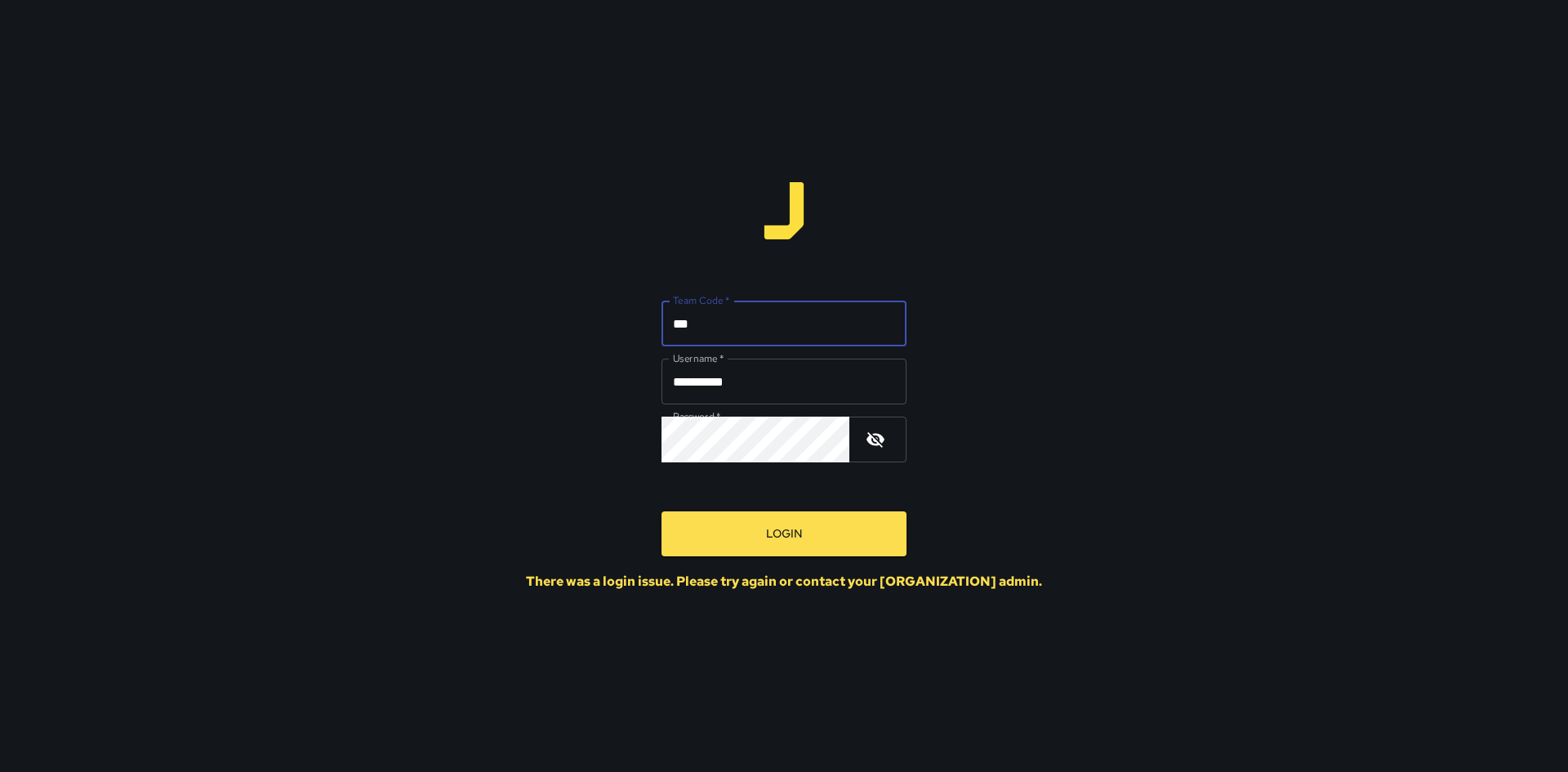 click on "Login" at bounding box center (784, 533) 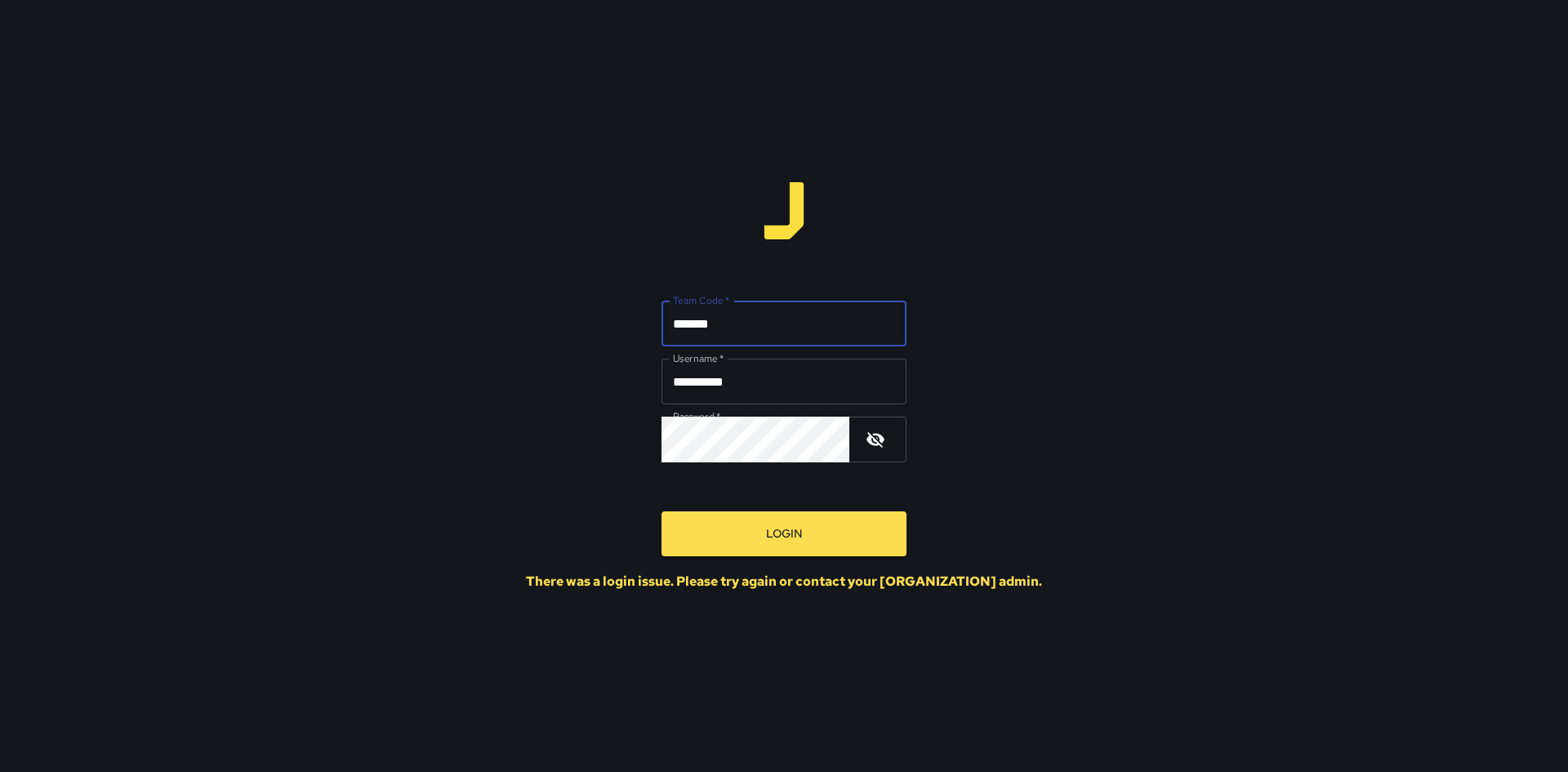 click on "Login" at bounding box center (784, 533) 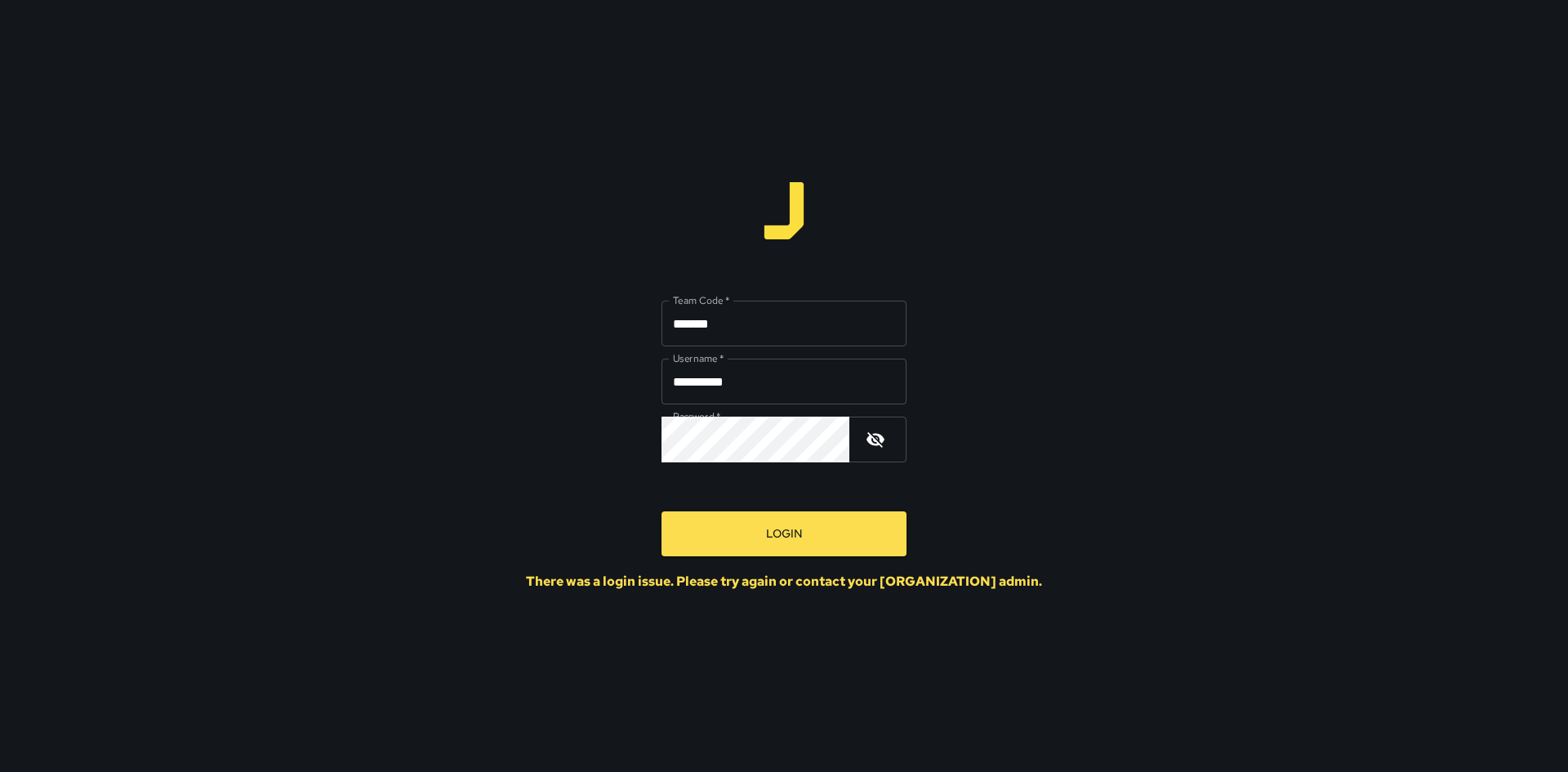 click on "**********" at bounding box center (784, 422) 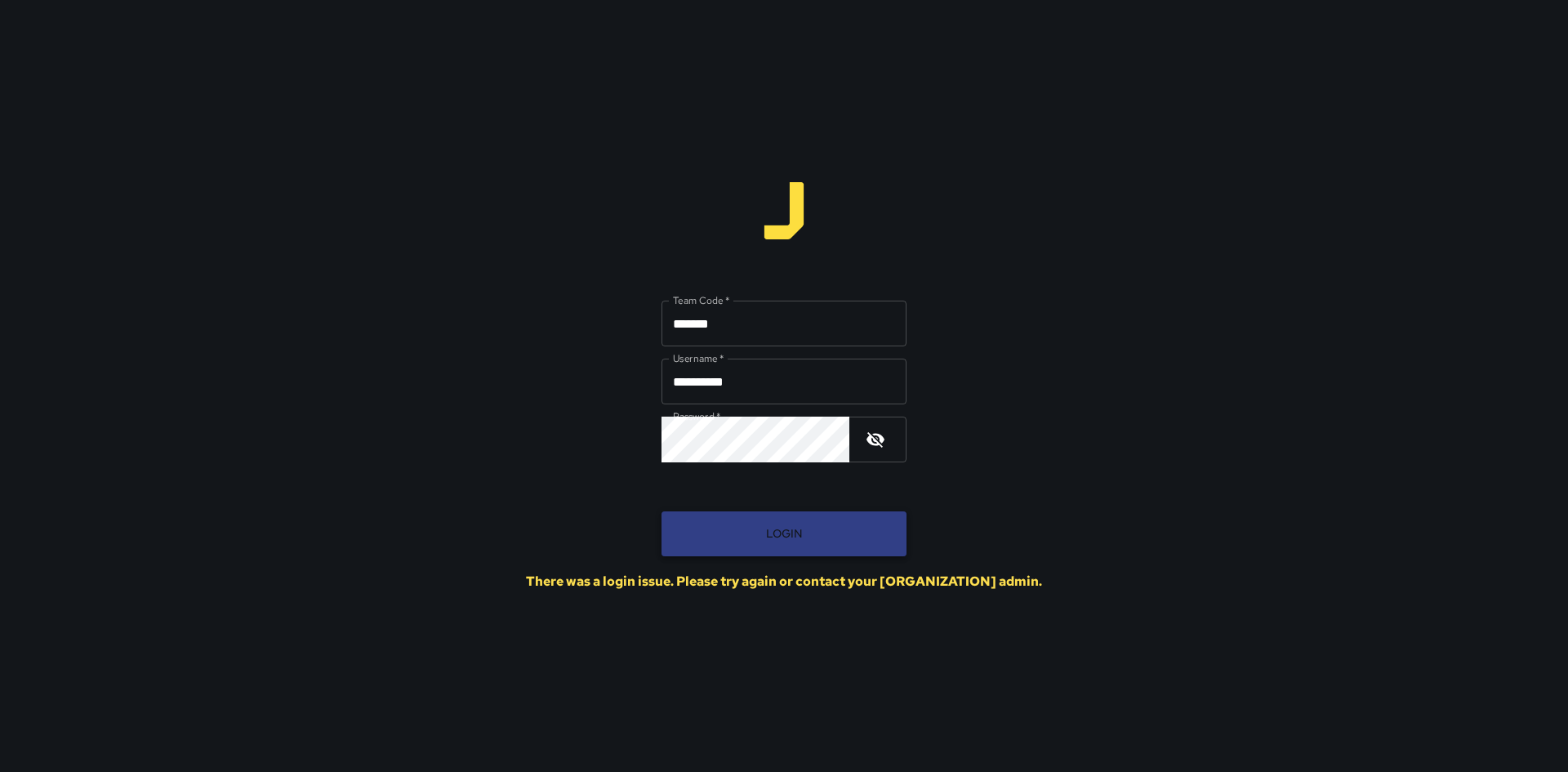 click on "Login" at bounding box center (784, 533) 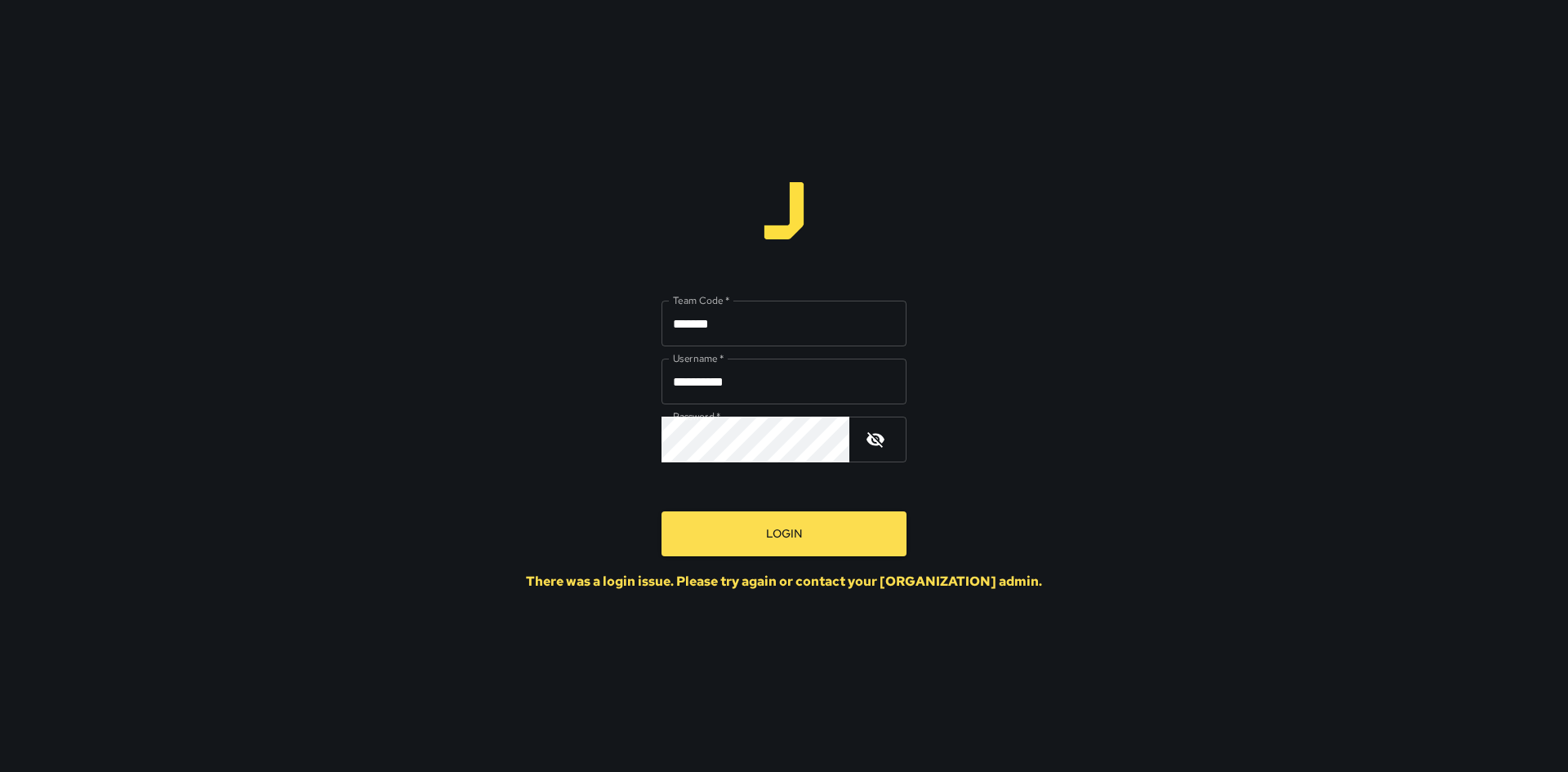 click on "*******" at bounding box center (784, 324) 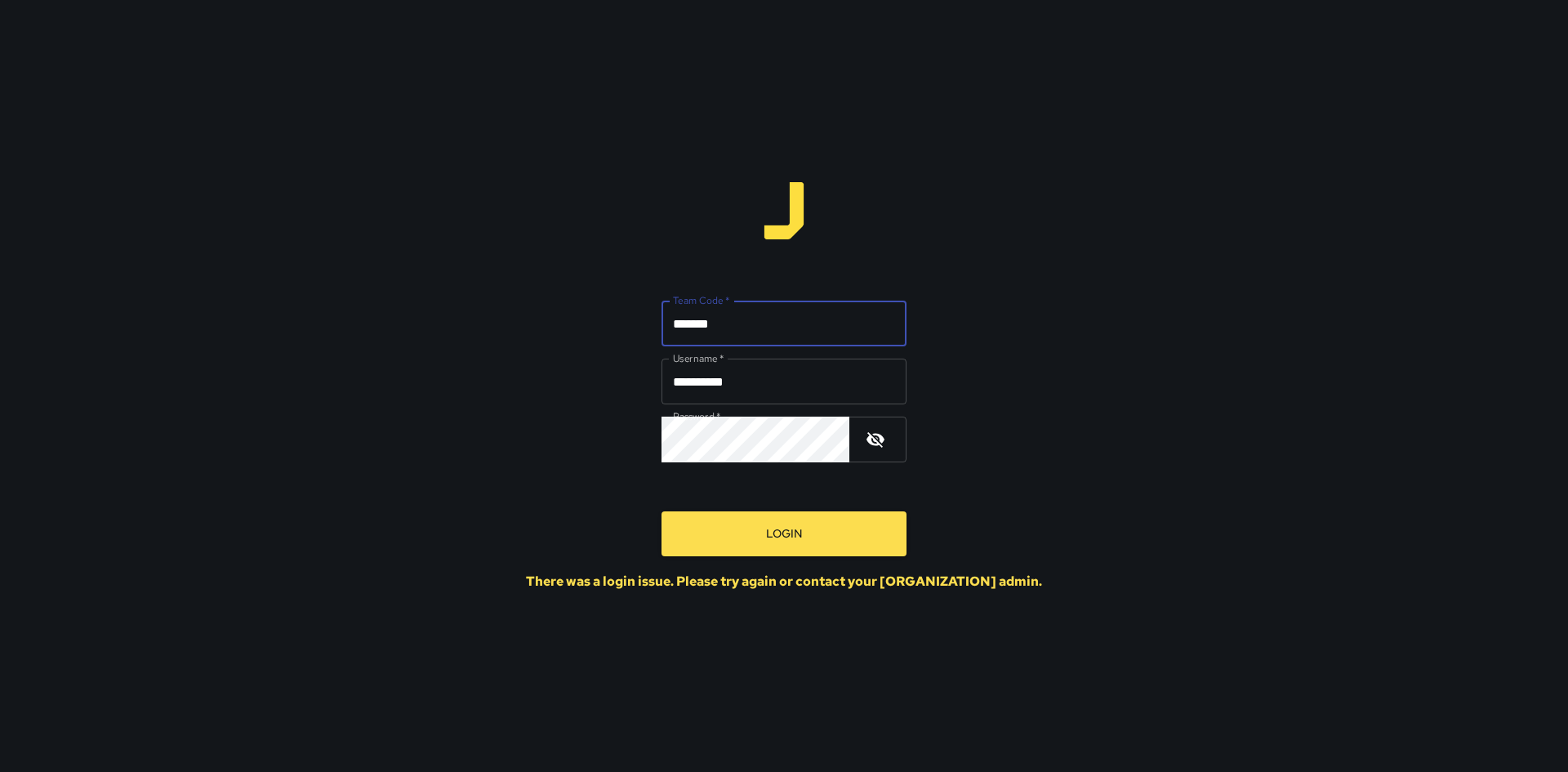 click on "*******" at bounding box center [784, 324] 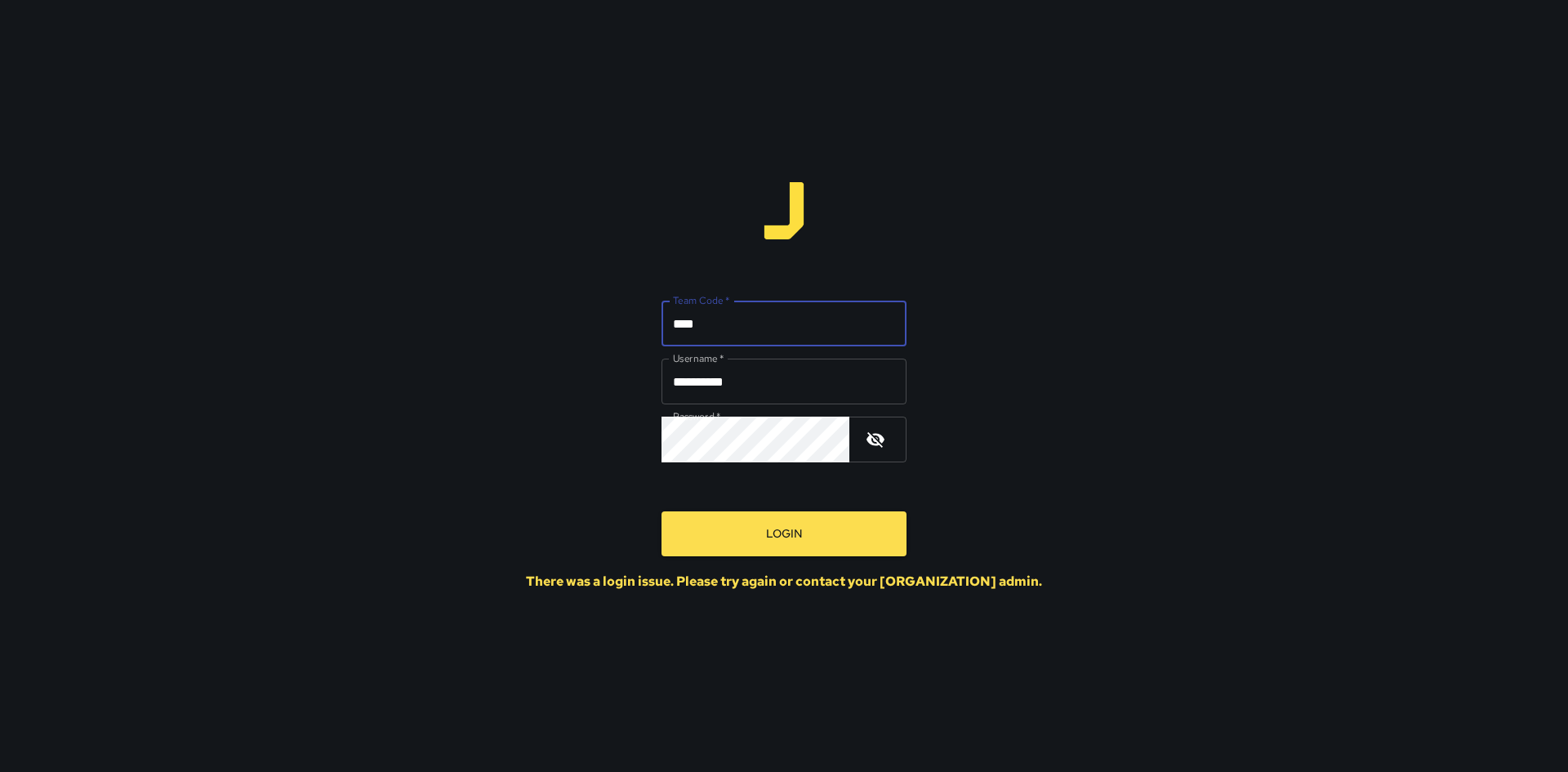 click on "Login" at bounding box center [784, 533] 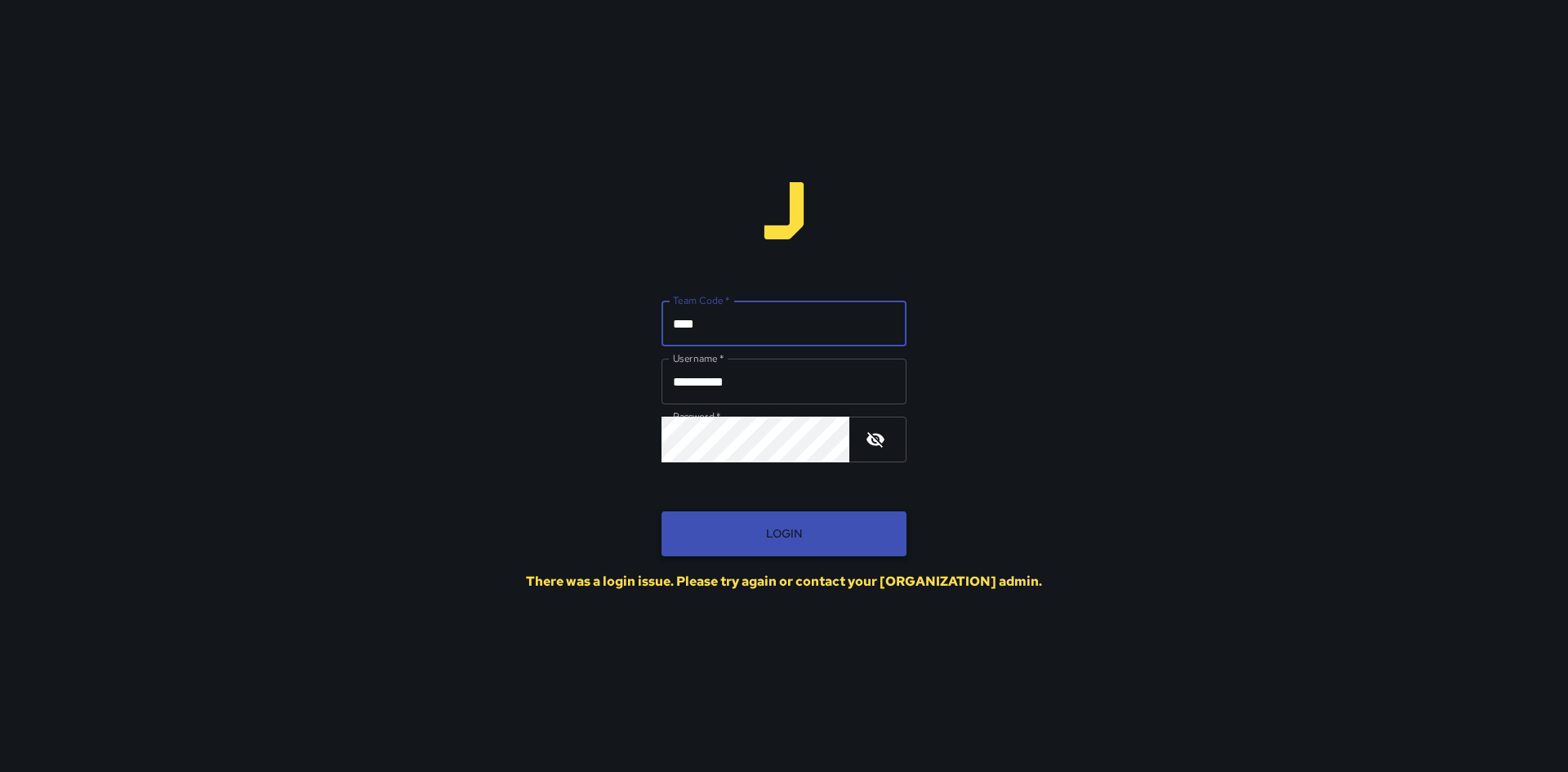 click on "Login" at bounding box center (784, 533) 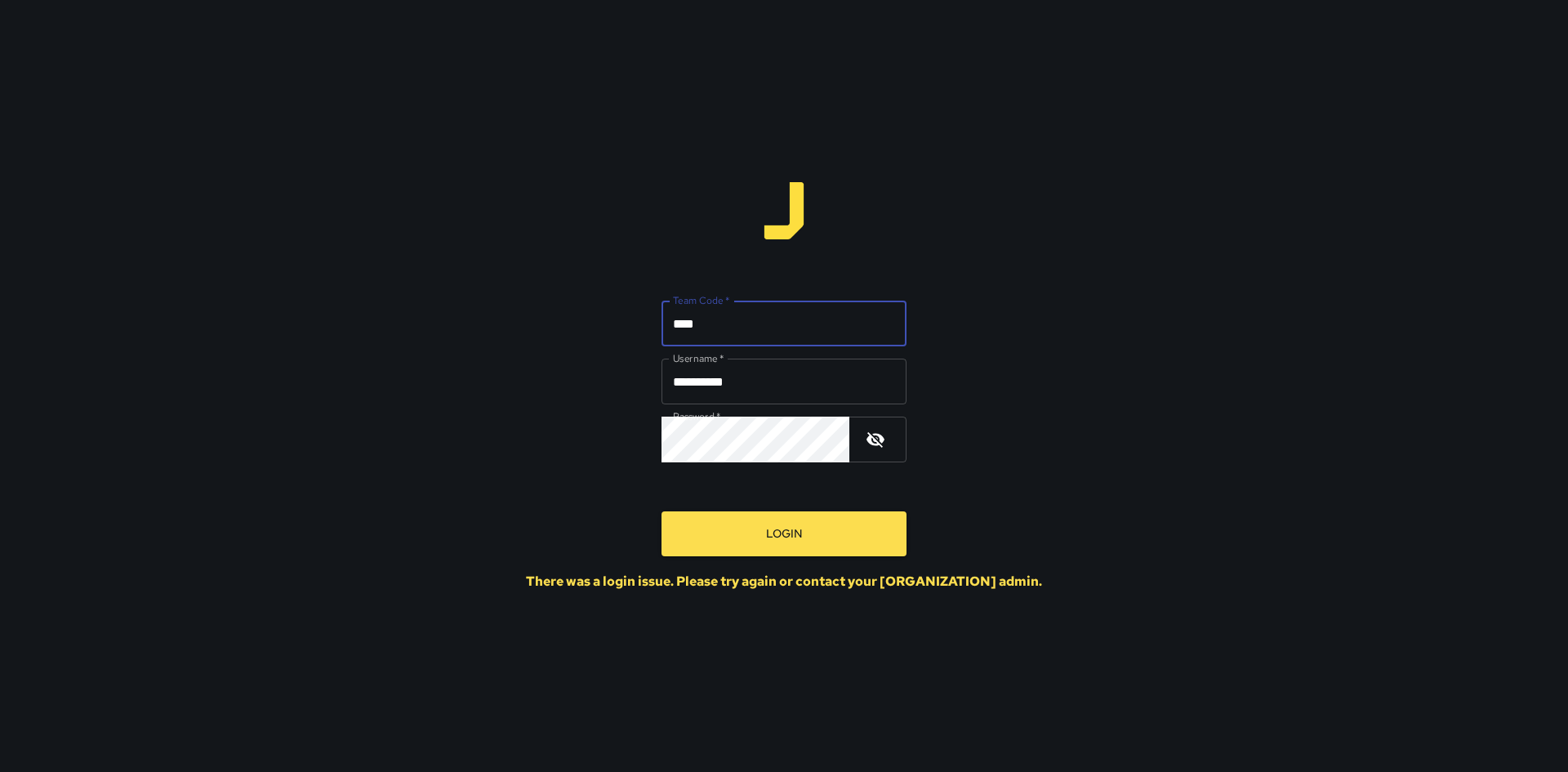 click on "****" at bounding box center (784, 324) 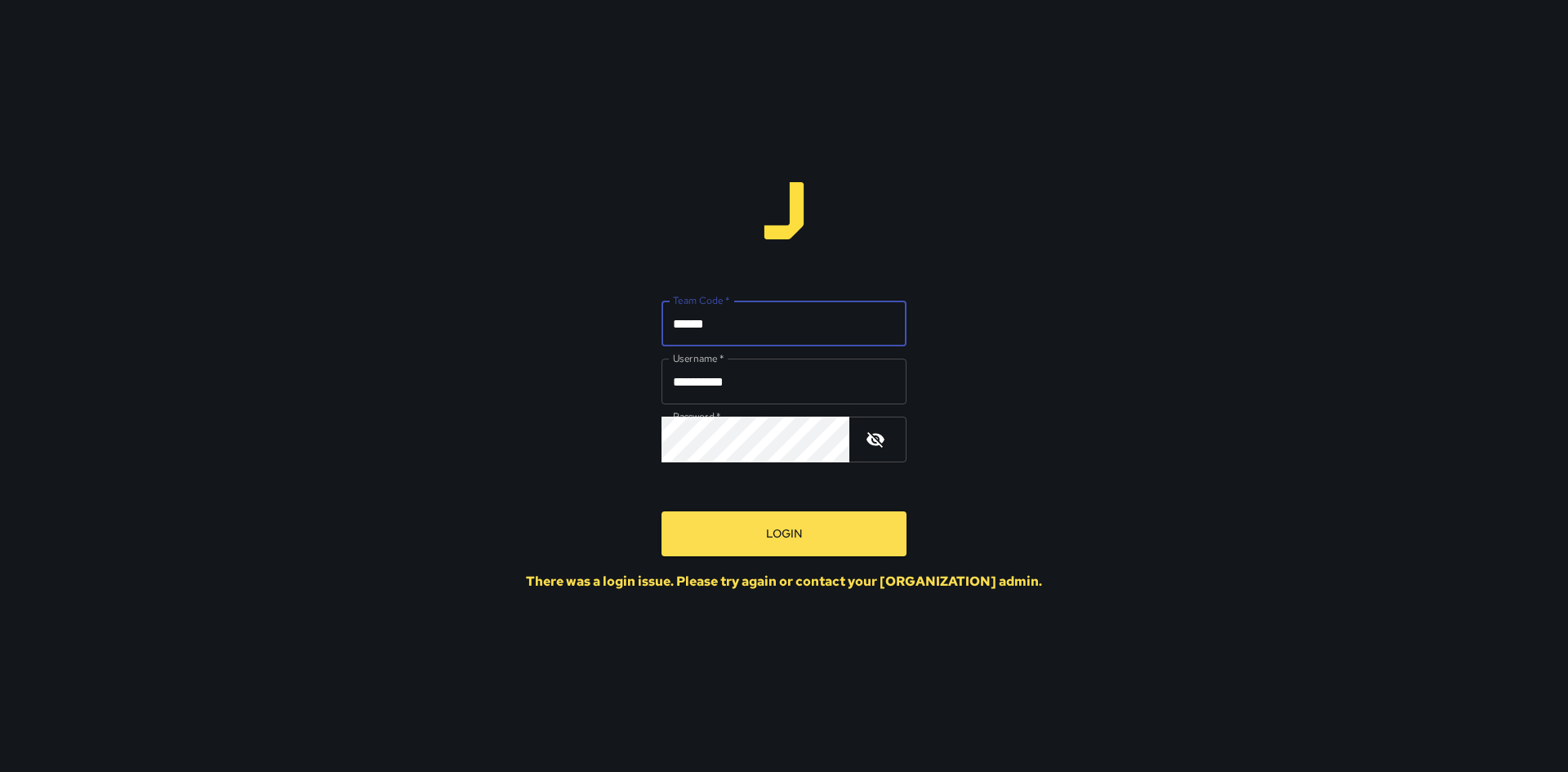 click on "Login" at bounding box center [784, 533] 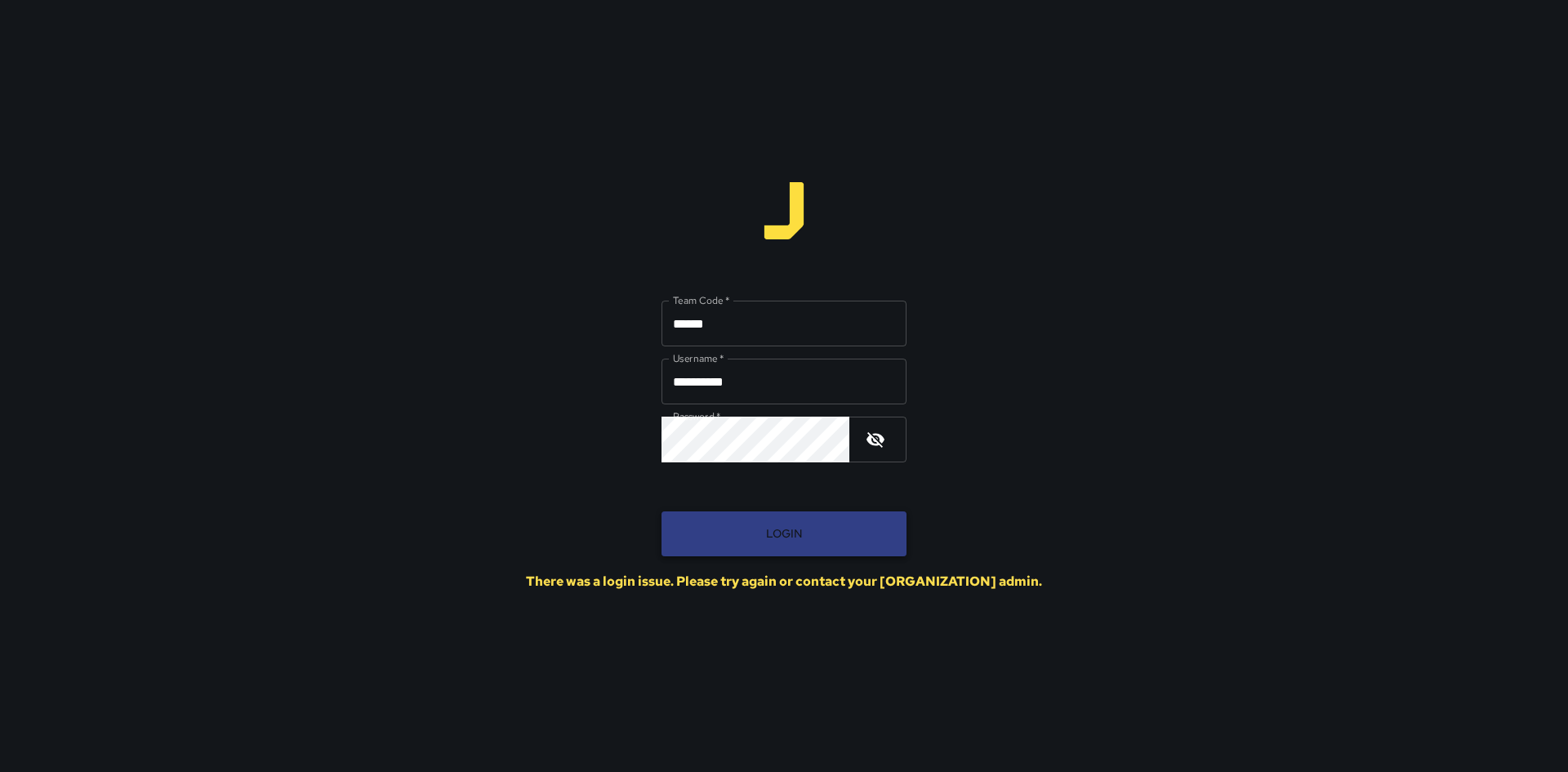 click on "Login" at bounding box center (784, 533) 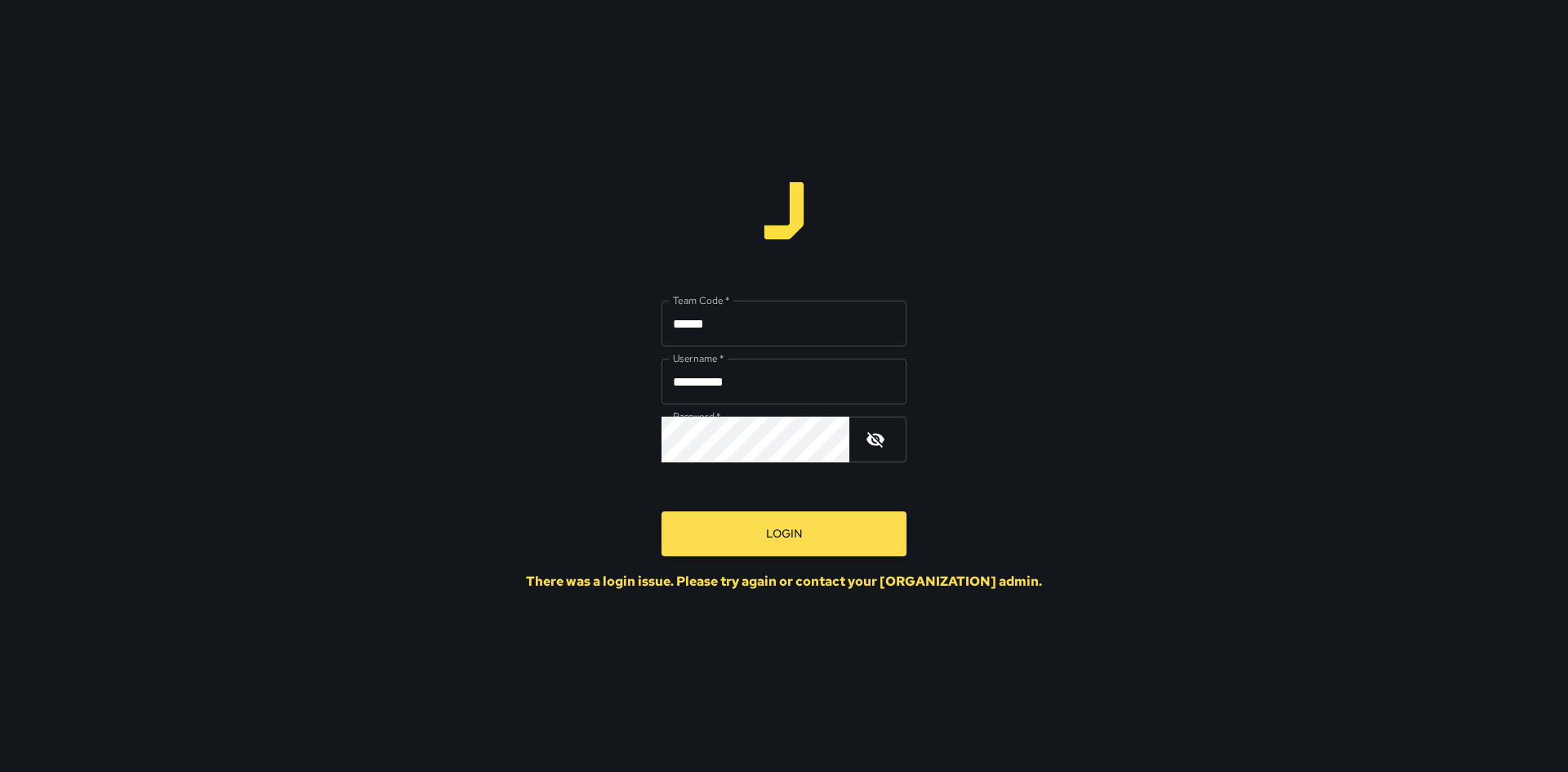 click on "******" at bounding box center [784, 324] 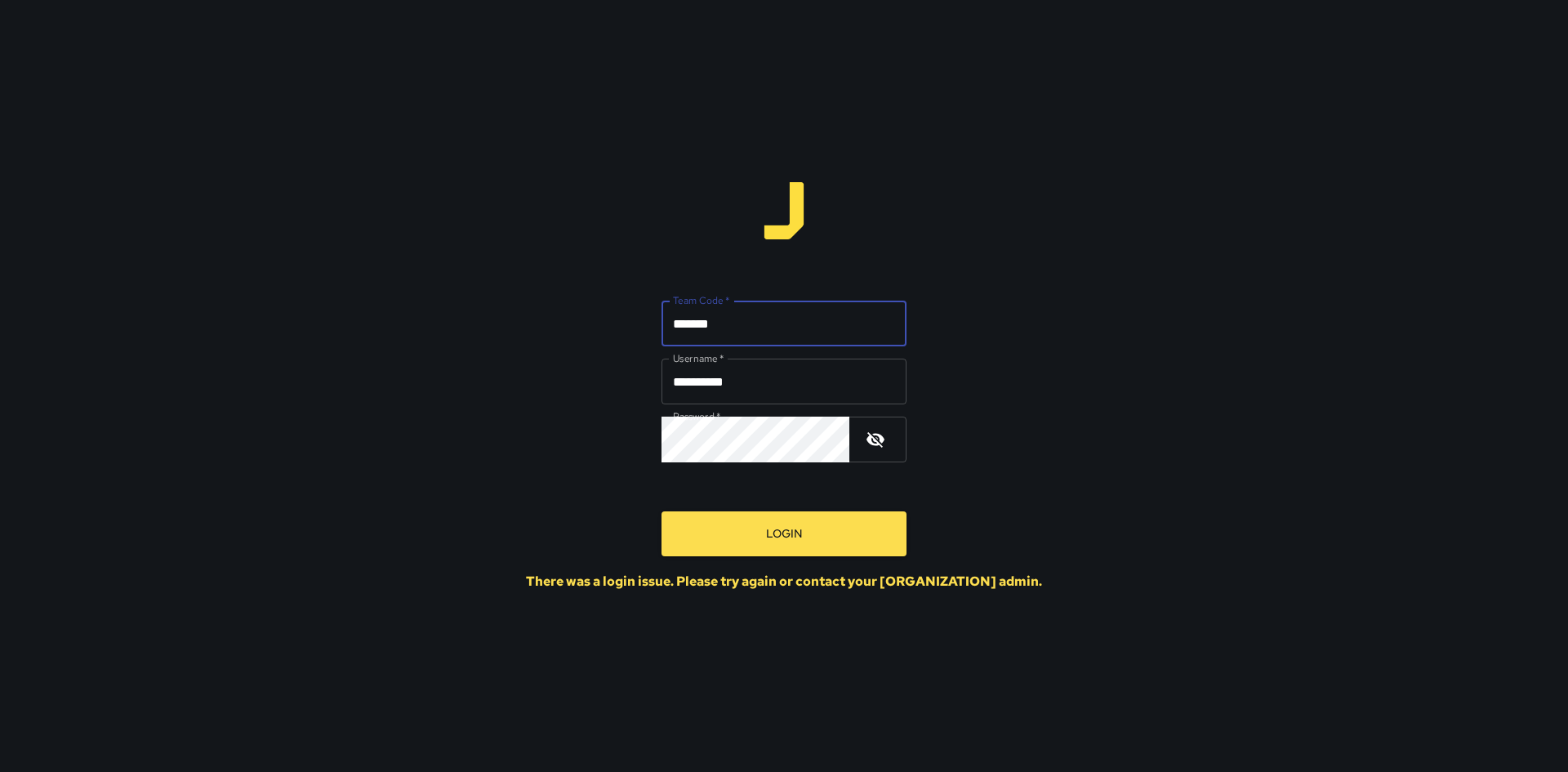 click on "Login" at bounding box center [784, 533] 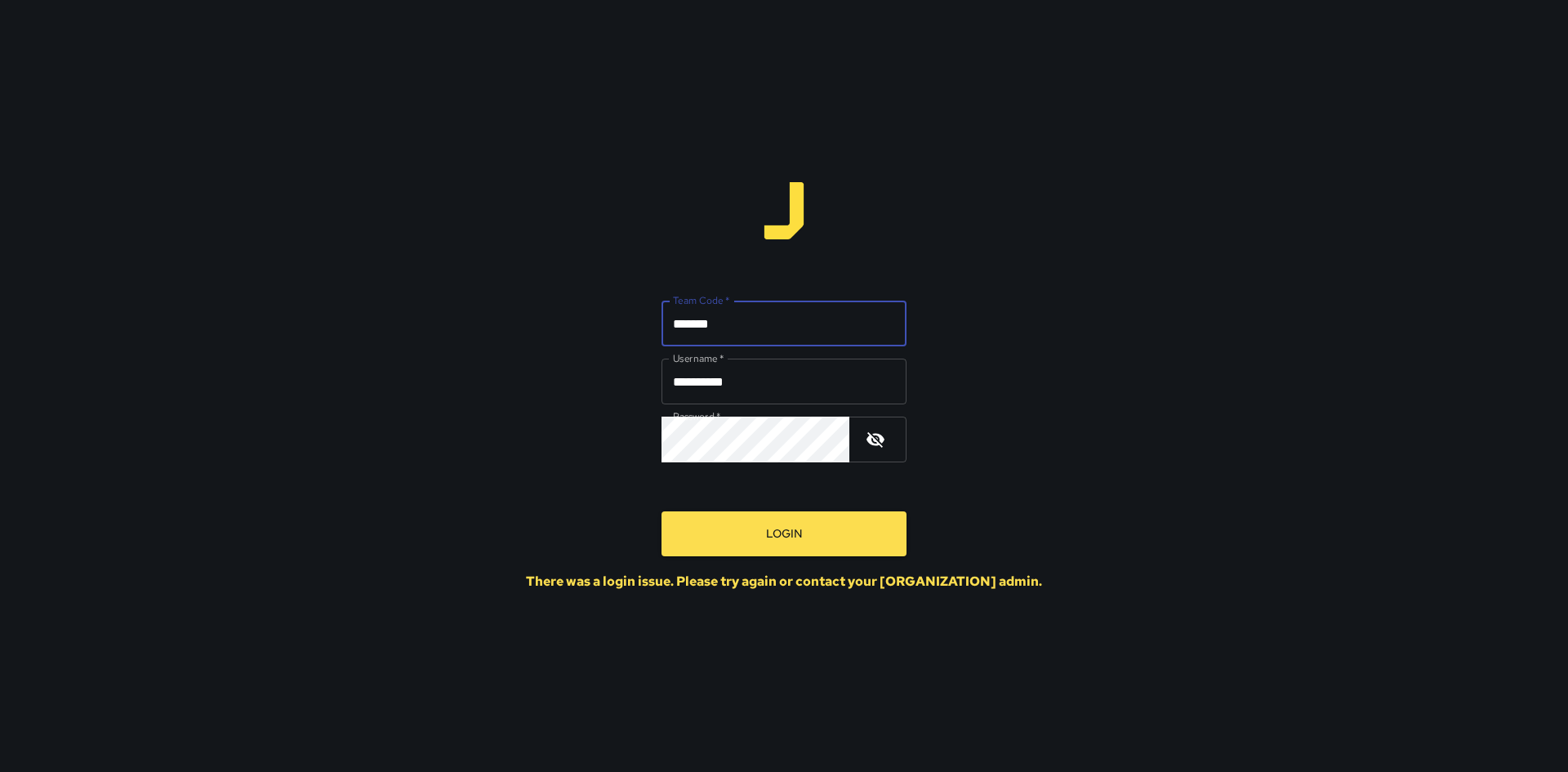 click on "Login" at bounding box center [784, 533] 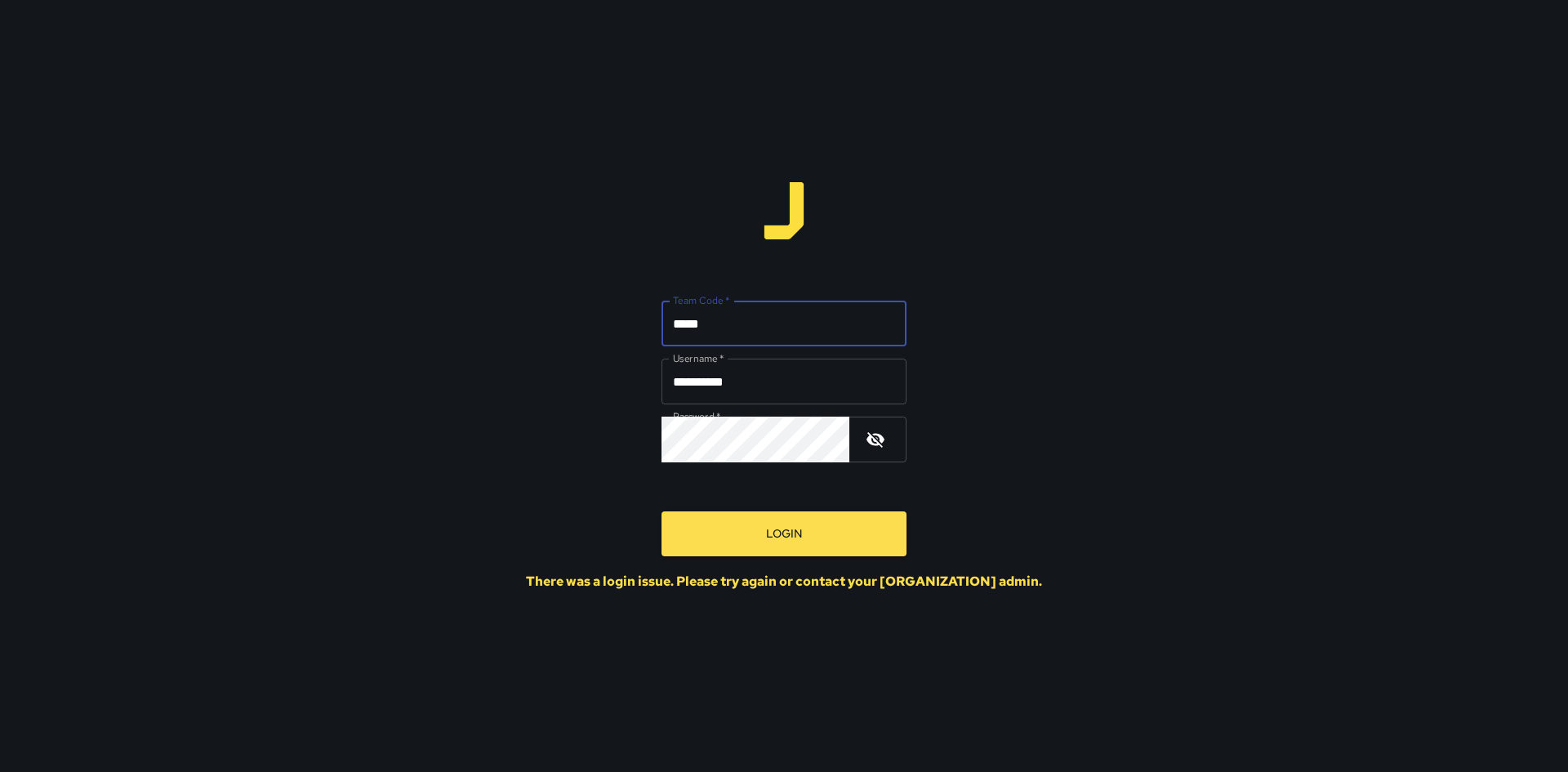 type on "*****" 